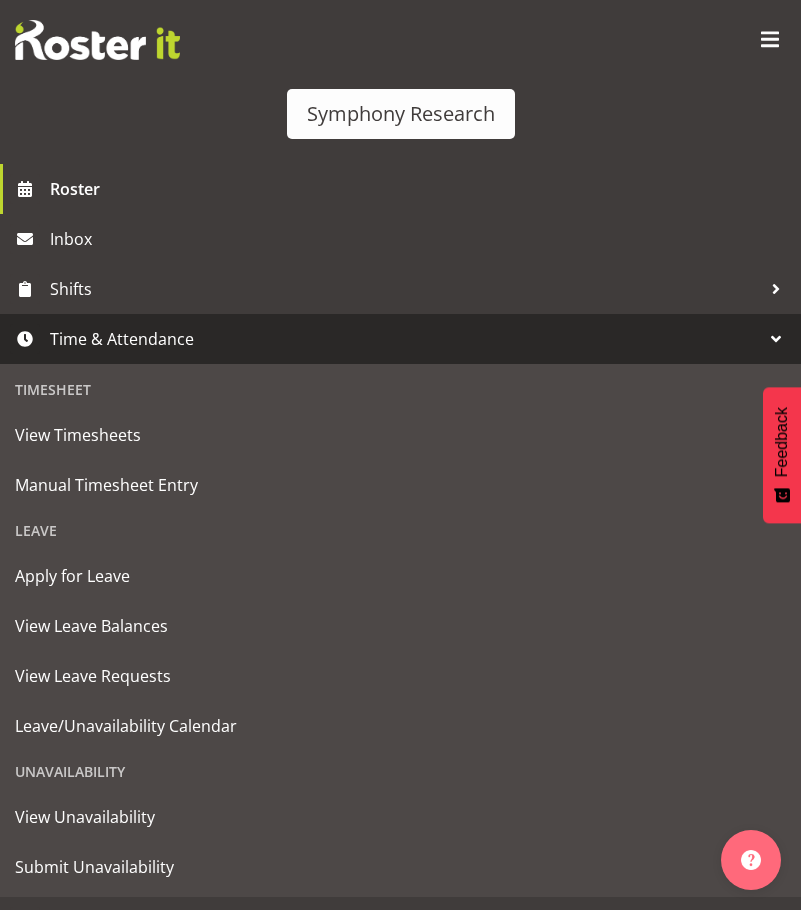 scroll, scrollTop: 0, scrollLeft: 0, axis: both 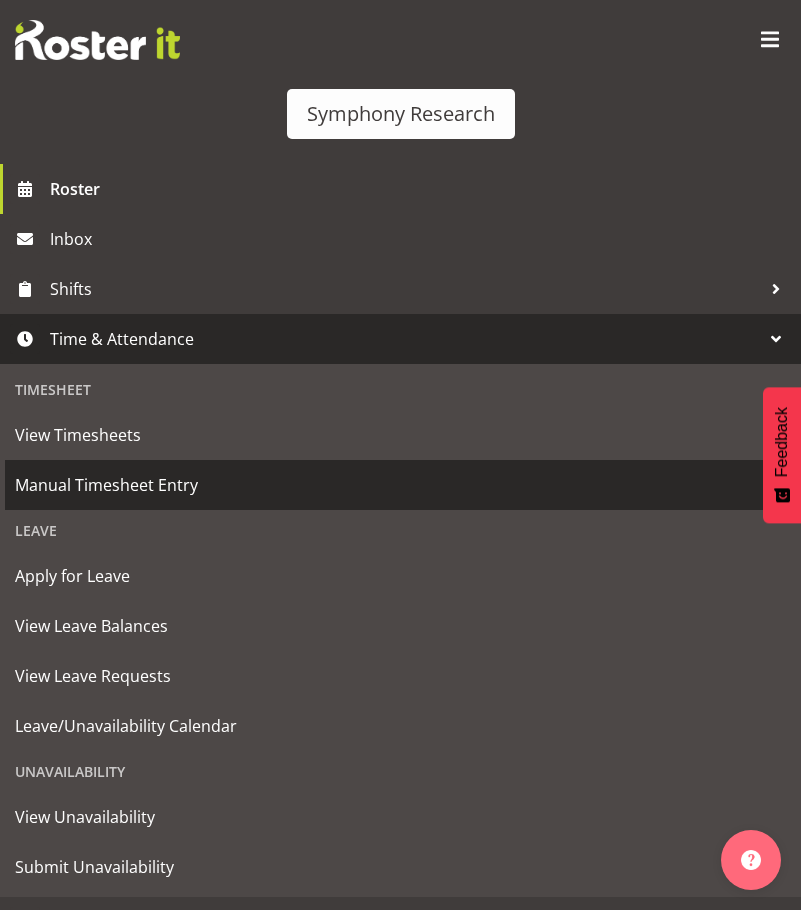 click on "Manual Timesheet Entry" at bounding box center (400, 485) 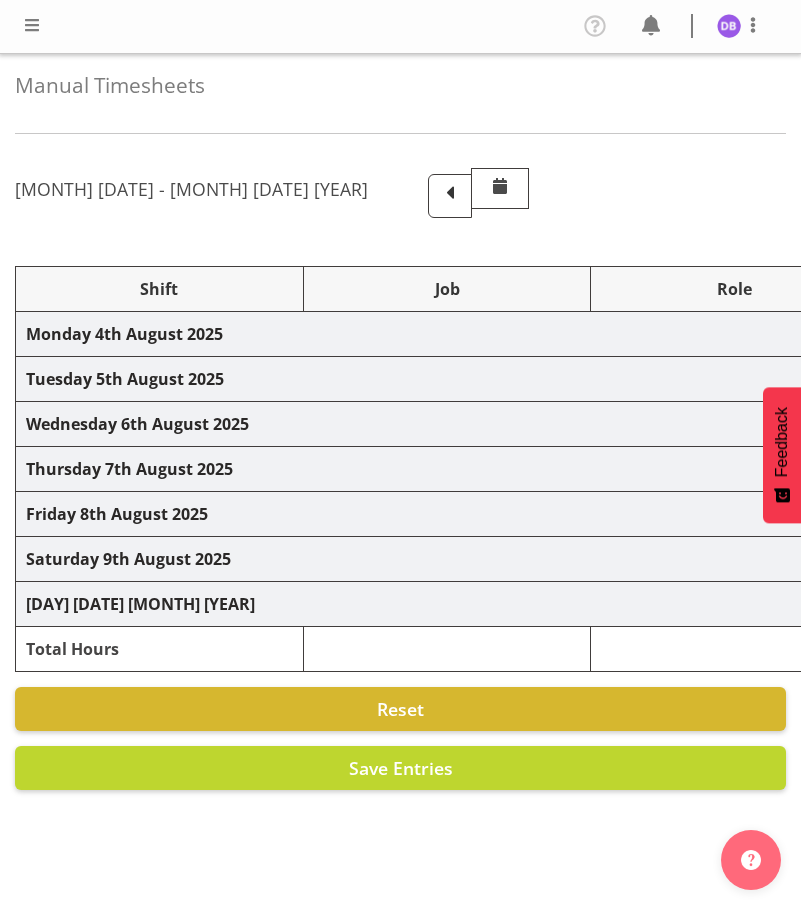 scroll, scrollTop: 0, scrollLeft: 0, axis: both 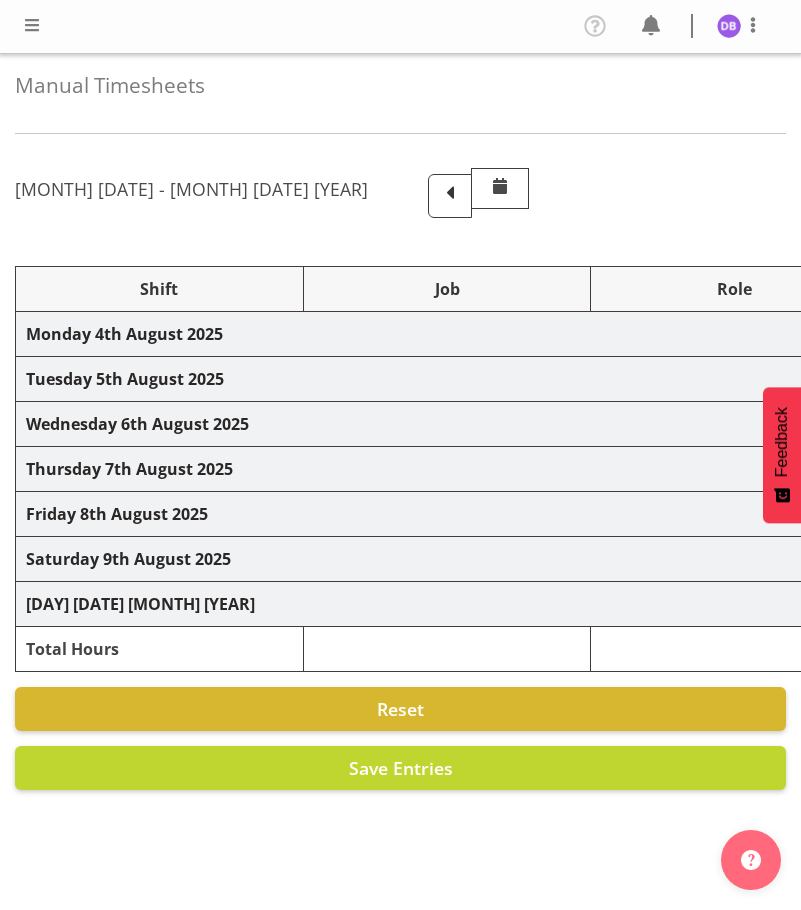 select on "26078" 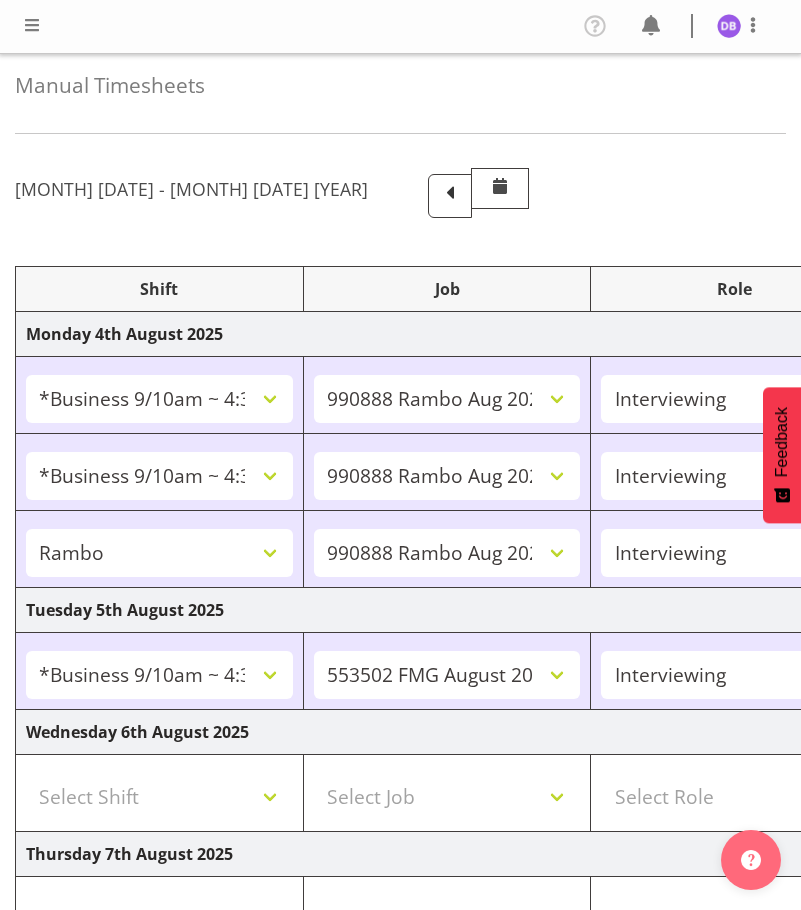scroll, scrollTop: 618, scrollLeft: 0, axis: vertical 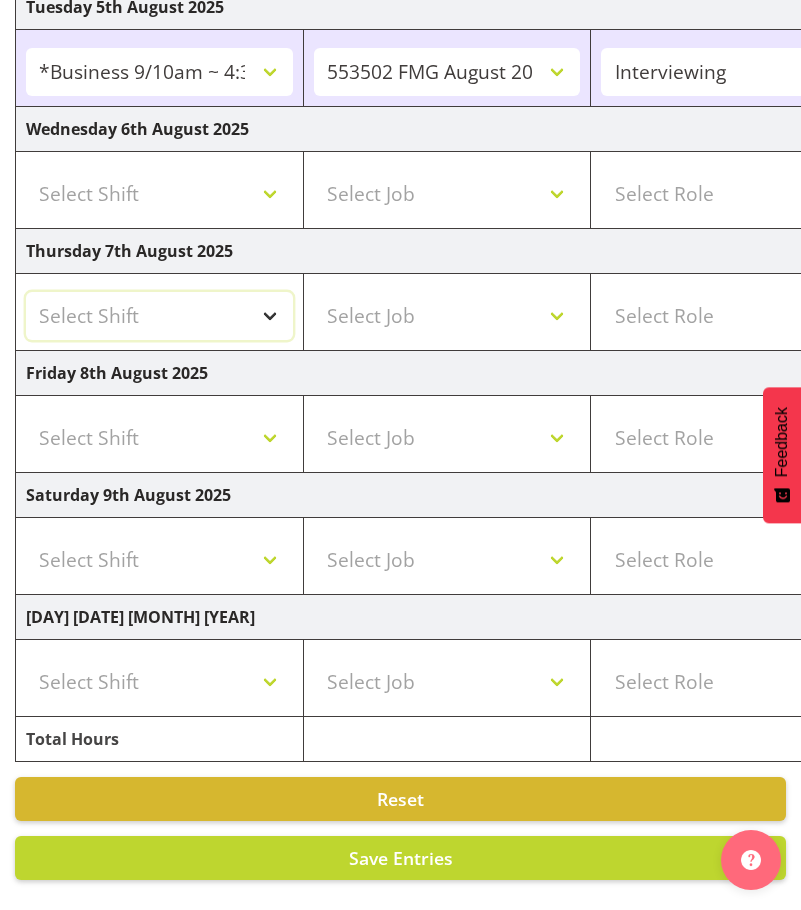 click on "Select Shift  !!Weekend Residential    (Roster IT Shift Label) *Business  9/10am ~ 4:30pm *Business Supervisor *Evening Residential Shift 5-9pm *RP Track  C *RP Track C Weekend *RP Weekly/Monthly Tracks *Supervisor Call Centre *Supervisor Evening *Supervisors & Call Centre Weekend Business 2pm~4:30pm FENZ FENZ Weekend RAMBO Weekend Rambo Test WP Aust briefing/training World Poll Aust  W2 6:30pm~10:30pm World Poll Aust Late 9p~10:30p World Poll Aust Wkend World Poll NZ Briefing/Training Weekend World Poll NZ Training & Briefing/Mocks World Poll Pilot Aust 9:00~10:30pm" at bounding box center [159, 316] 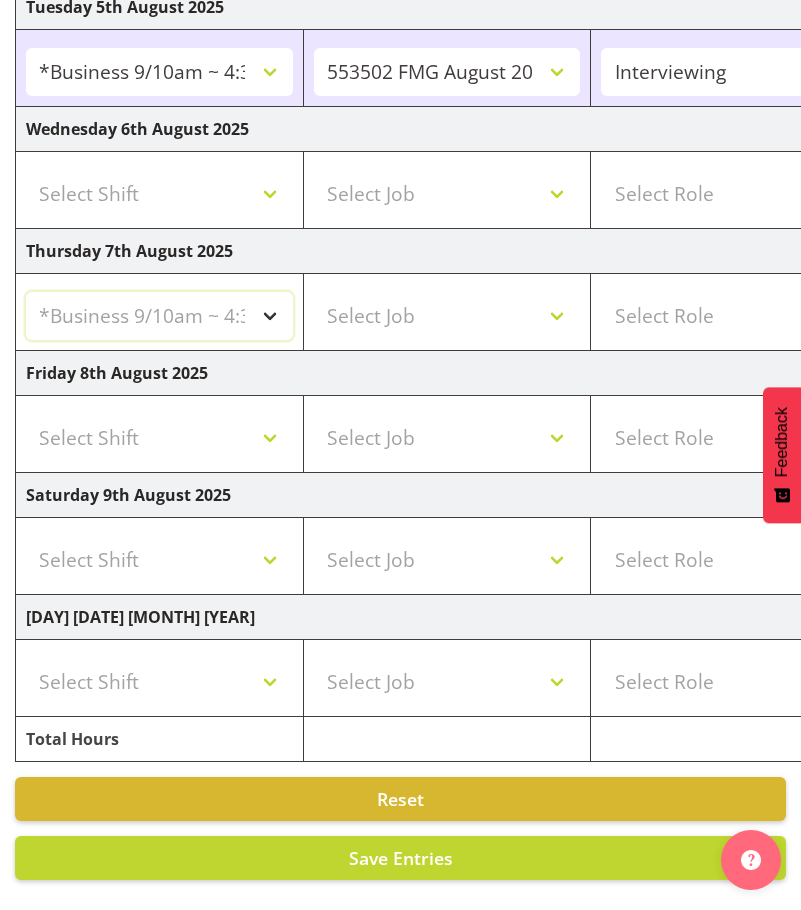 click on "Select Shift  !!Weekend Residential    (Roster IT Shift Label) *Business  9/10am ~ 4:30pm *Business Supervisor *Evening Residential Shift 5-9pm *RP Track  C *RP Track C Weekend *RP Weekly/Monthly Tracks *Supervisor Call Centre *Supervisor Evening *Supervisors & Call Centre Weekend Business 2pm~4:30pm FENZ FENZ Weekend RAMBO Weekend Rambo Test WP Aust briefing/training World Poll Aust  W2 6:30pm~10:30pm World Poll Aust Late 9p~10:30p World Poll Aust Wkend World Poll NZ Briefing/Training Weekend World Poll NZ Training & Briefing/Mocks World Poll Pilot Aust 9:00~10:30pm" at bounding box center (159, 316) 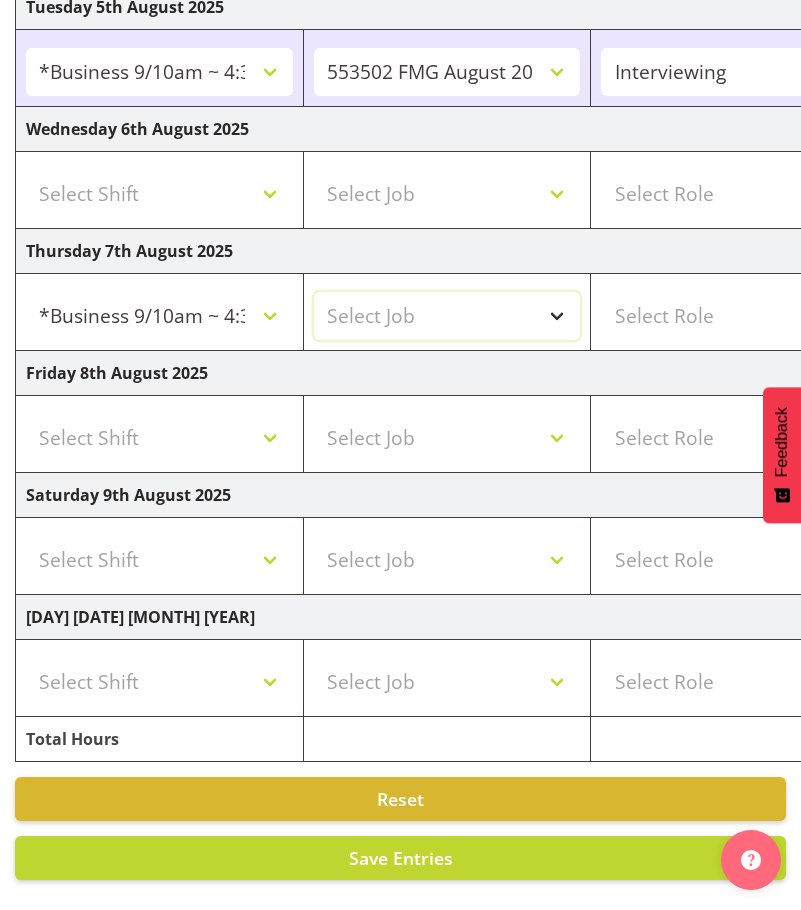 click on "Select Job  550060 IF Admin 553500 BFM Jul - Sep 2025 553502 FMG August 2024 990000 General 990821 Goldrush 2024 990846 Toka Tu Ake 2025 990855 FENZ 990878 CMI Q3 2025 990883 Alarms 990888 Rambo Aug 2025 990890 Mobtest 2025 New 999996 Training 999997 Recruitment & Training 999999 DT" at bounding box center (447, 316) 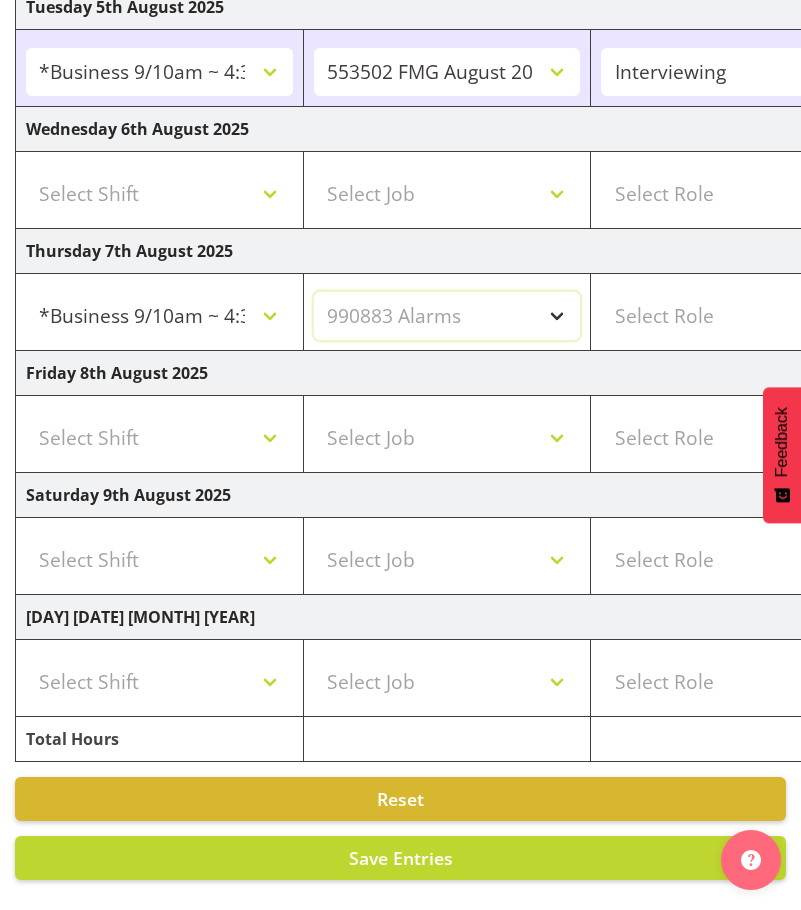 click on "Select Job  550060 IF Admin 553500 BFM Jul - Sep 2025 553502 FMG August 2024 990000 General 990821 Goldrush 2024 990846 Toka Tu Ake 2025 990855 FENZ 990878 CMI Q3 2025 990883 Alarms 990888 Rambo Aug 2025 990890 Mobtest 2025 New 999996 Training 999997 Recruitment & Training 999999 DT" at bounding box center [447, 316] 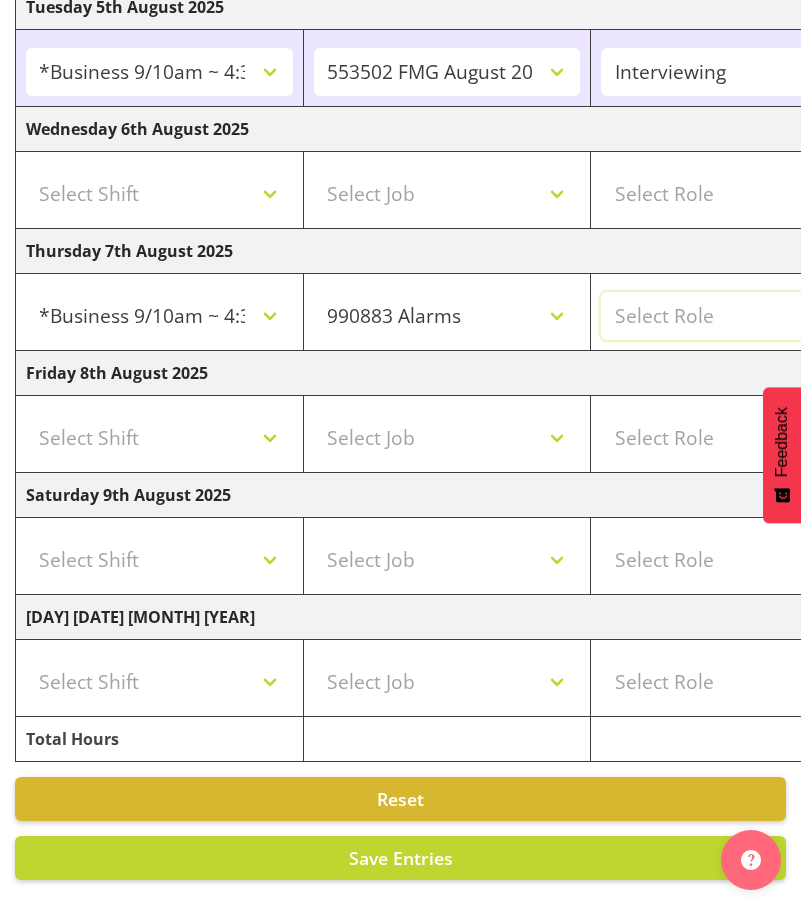 click on "Select Role  Briefing Interviewing" at bounding box center (734, 316) 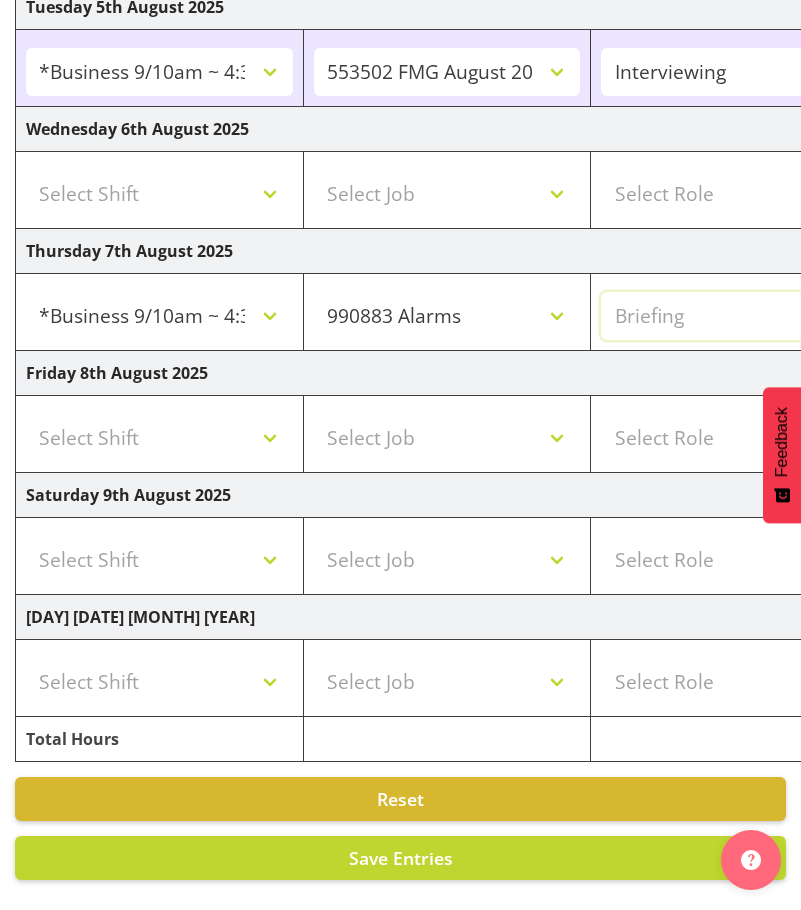 click on "Select Role  Briefing Interviewing" at bounding box center (734, 316) 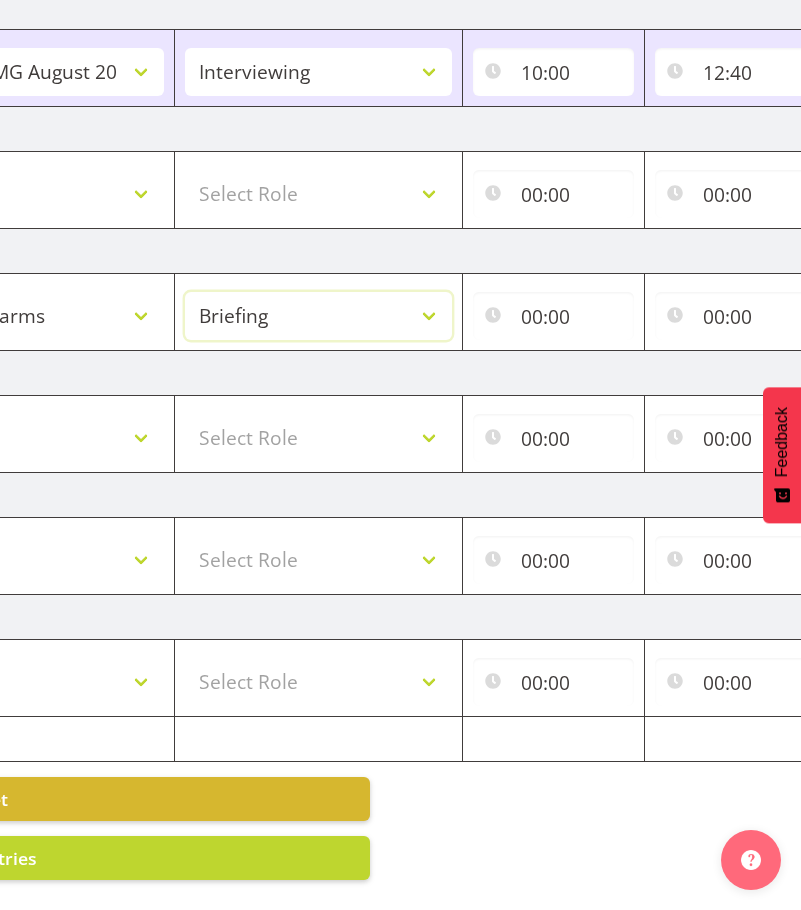 scroll, scrollTop: 0, scrollLeft: 424, axis: horizontal 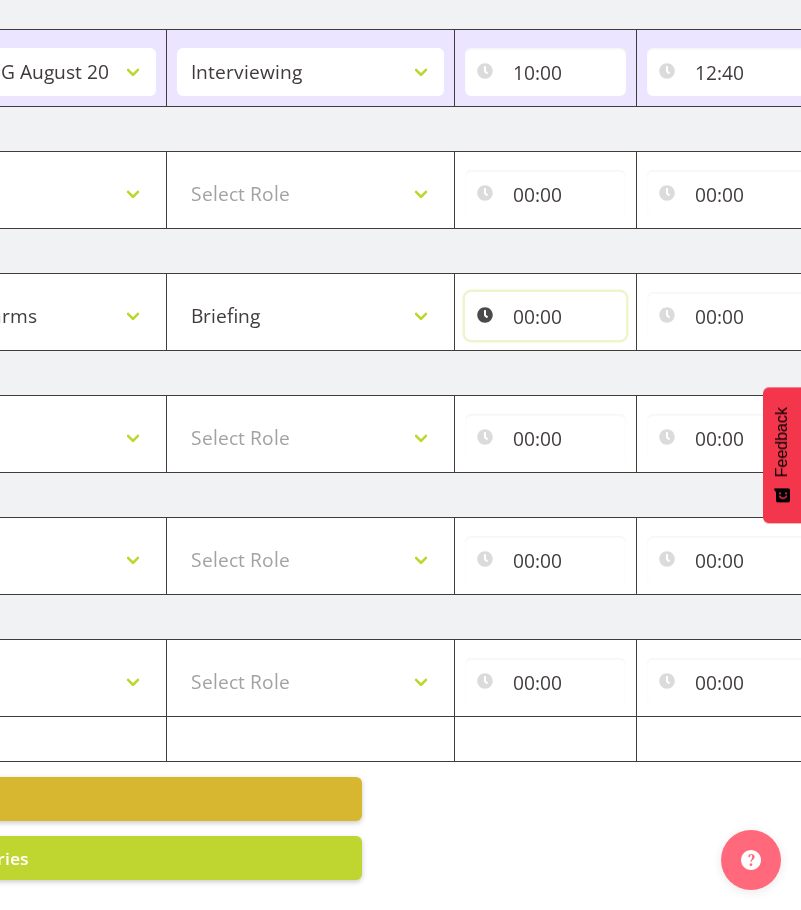 click on "00:00" at bounding box center [545, 316] 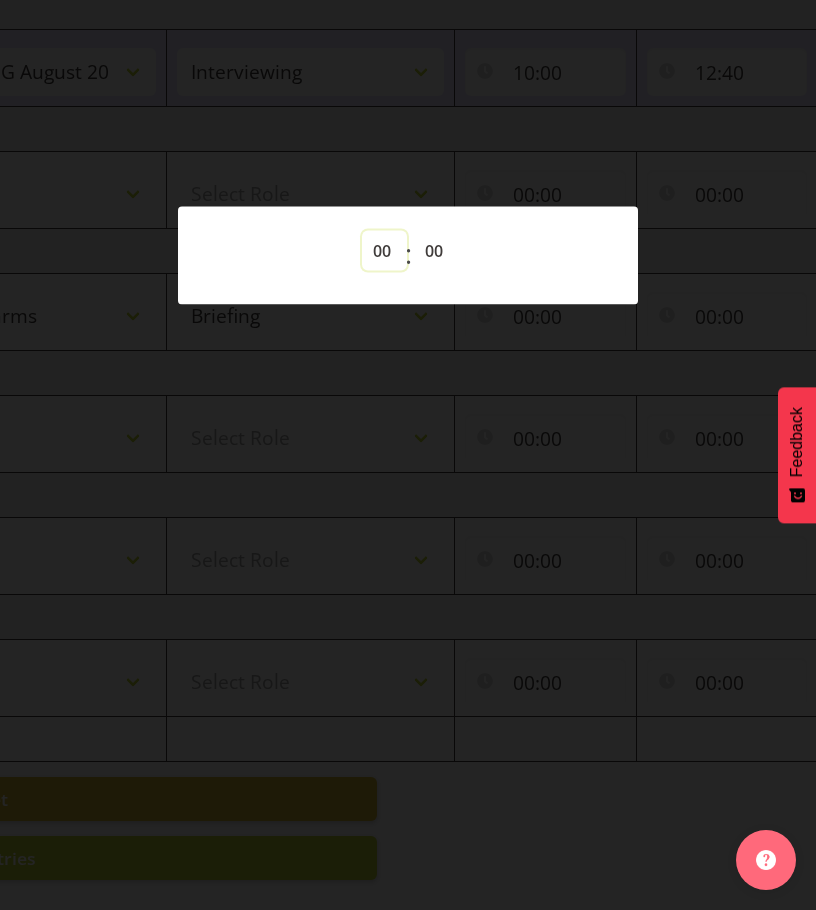 click on "00   01   02   03   04   05   06   07   08   09   10   11   12   13   14   15   16   17   18   19   20   21   22   23" at bounding box center (384, 250) 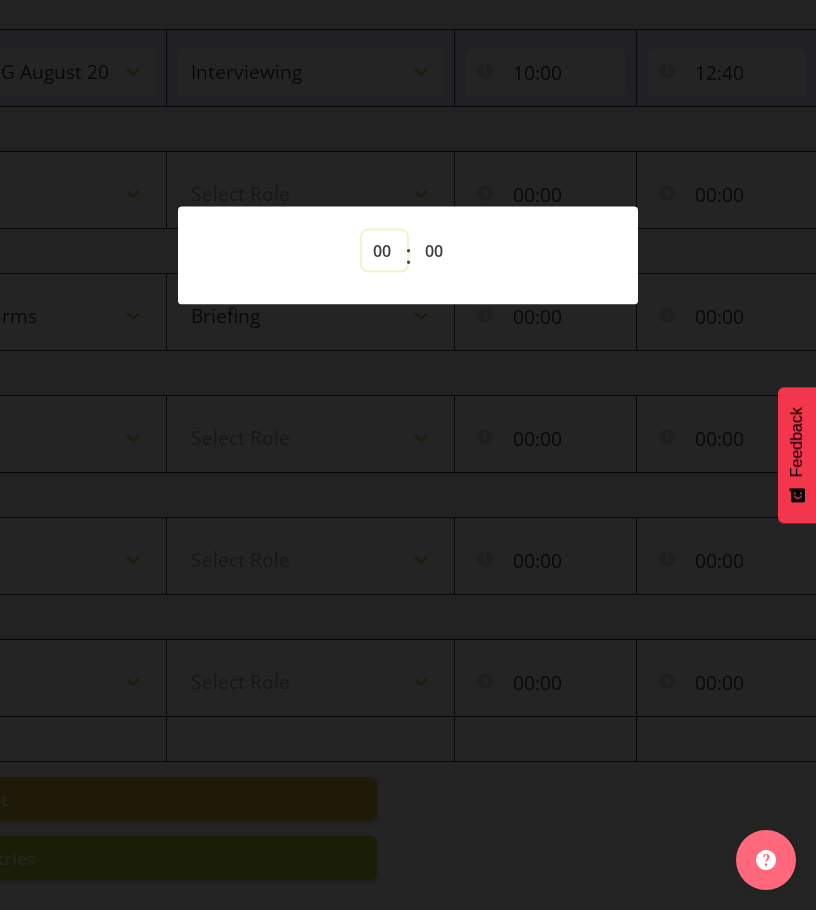 select on "10" 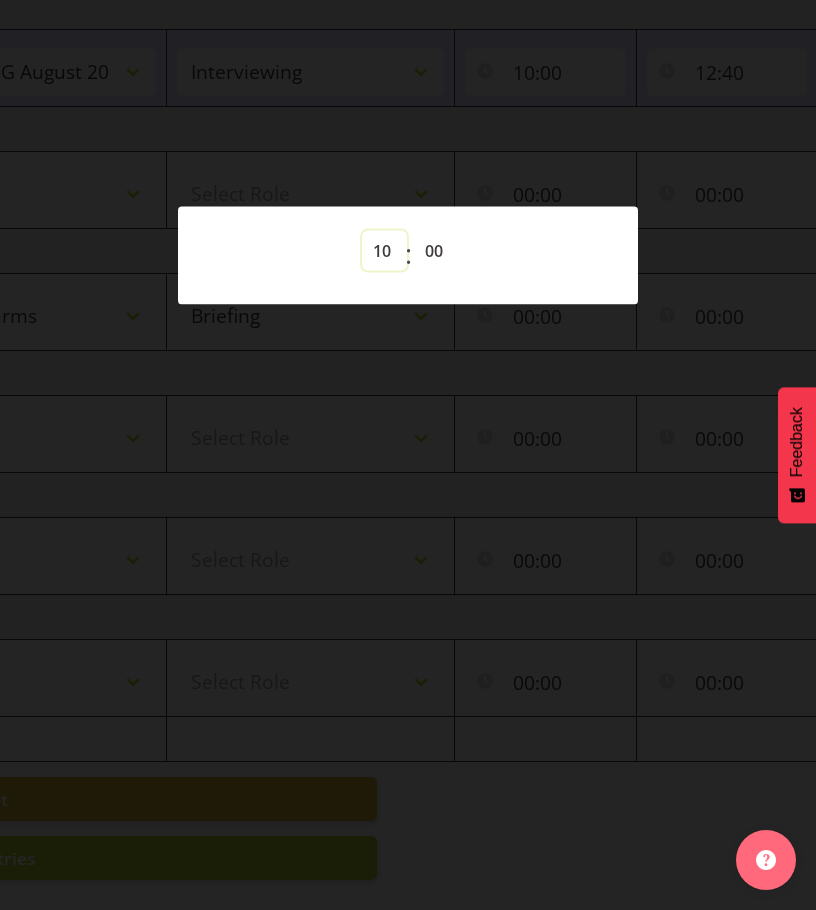 click on "00   01   02   03   04   05   06   07   08   09   10   11   12   13   14   15   16   17   18   19   20   21   22   23" at bounding box center (384, 250) 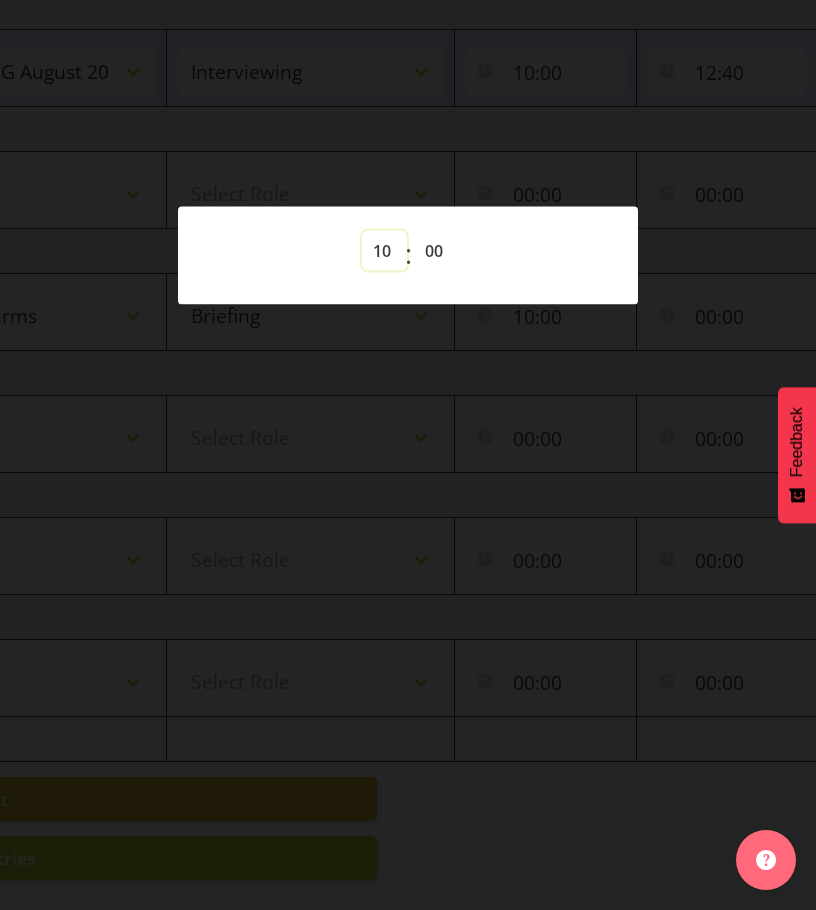 click on "00   01   02   03   04   05   06   07   08   09   10   11   12   13   14   15   16   17   18   19   20   21   22   23" at bounding box center (384, 250) 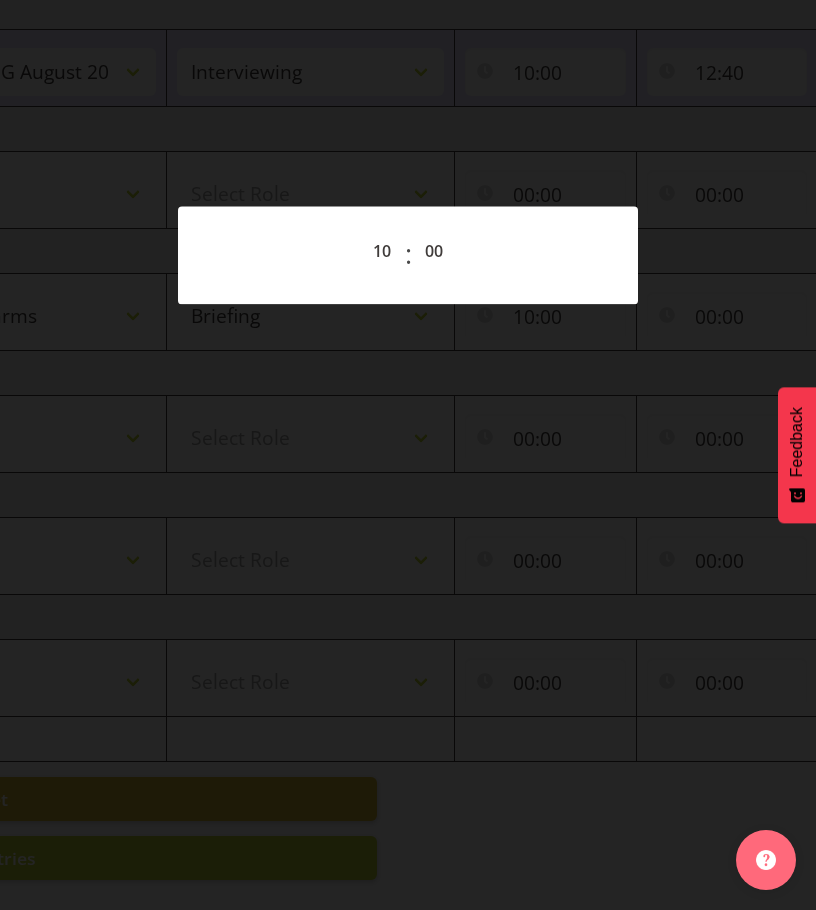 click at bounding box center (408, 455) 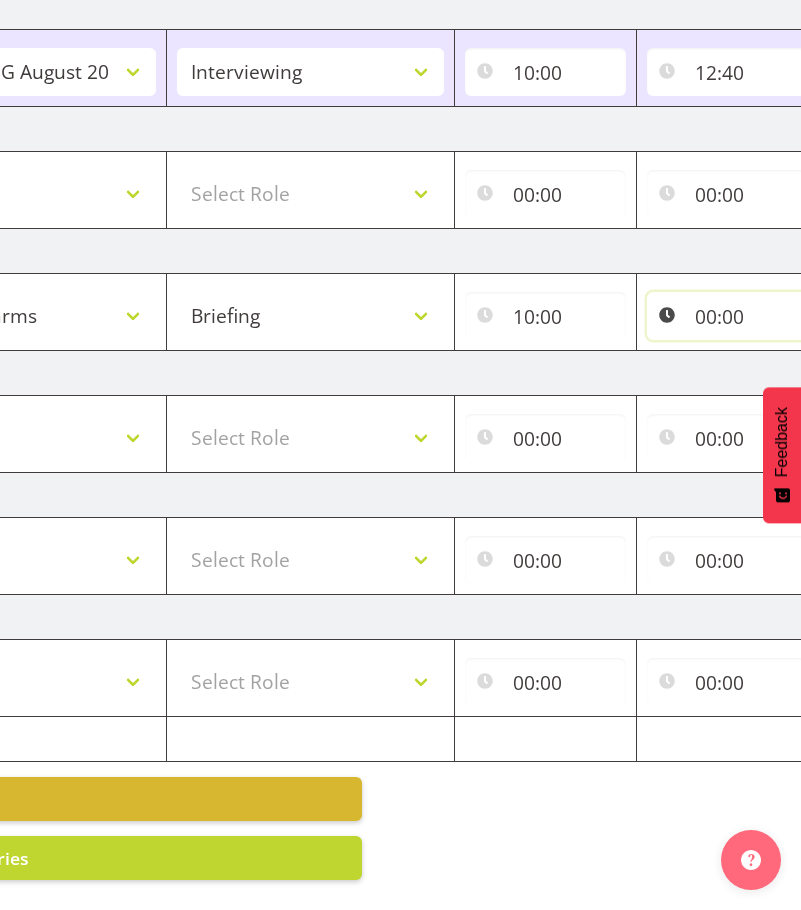 click on "00:00" at bounding box center (727, 316) 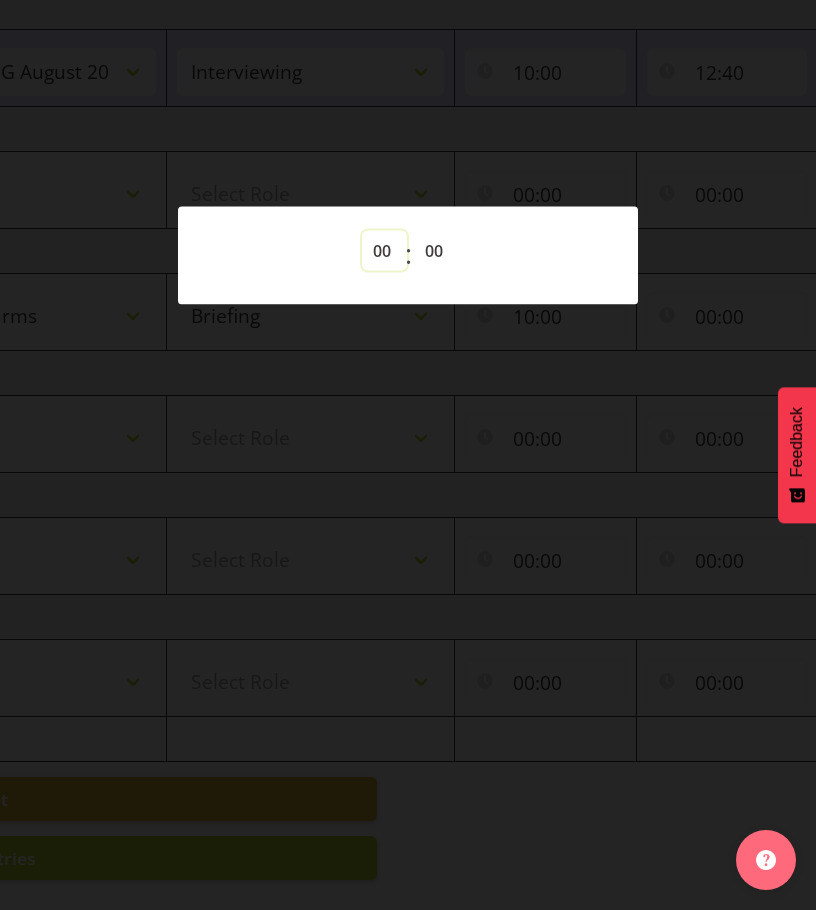 click on "00   01   02   03   04   05   06   07   08   09   10   11   12   13   14   15   16   17   18   19   20   21   22   23" at bounding box center [384, 250] 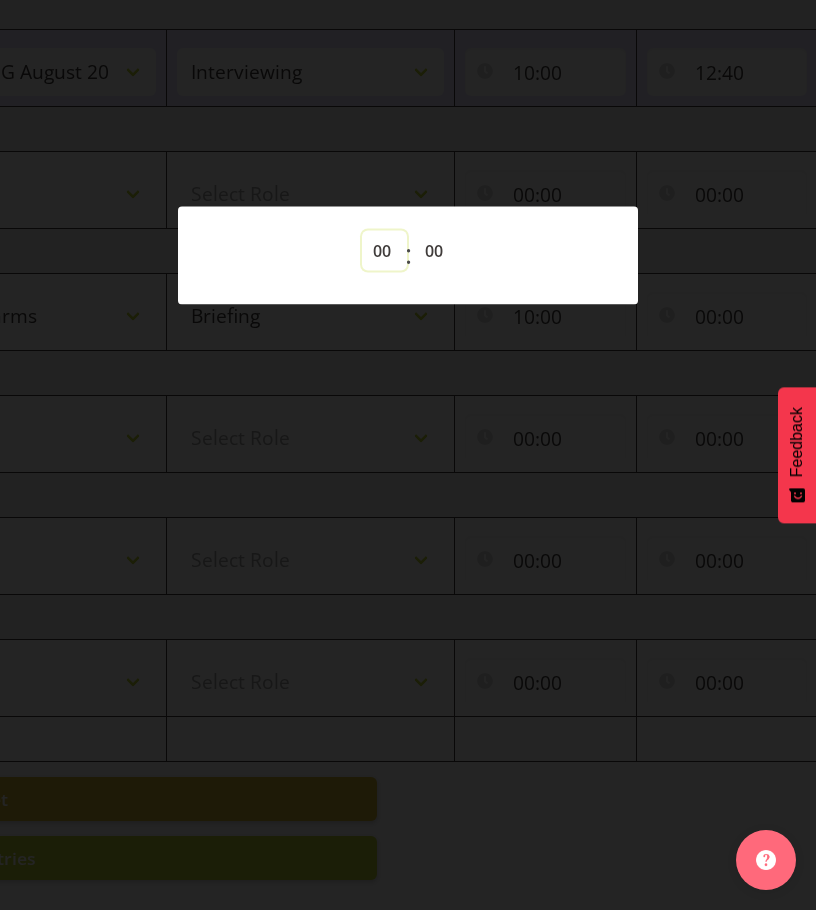 select on "10" 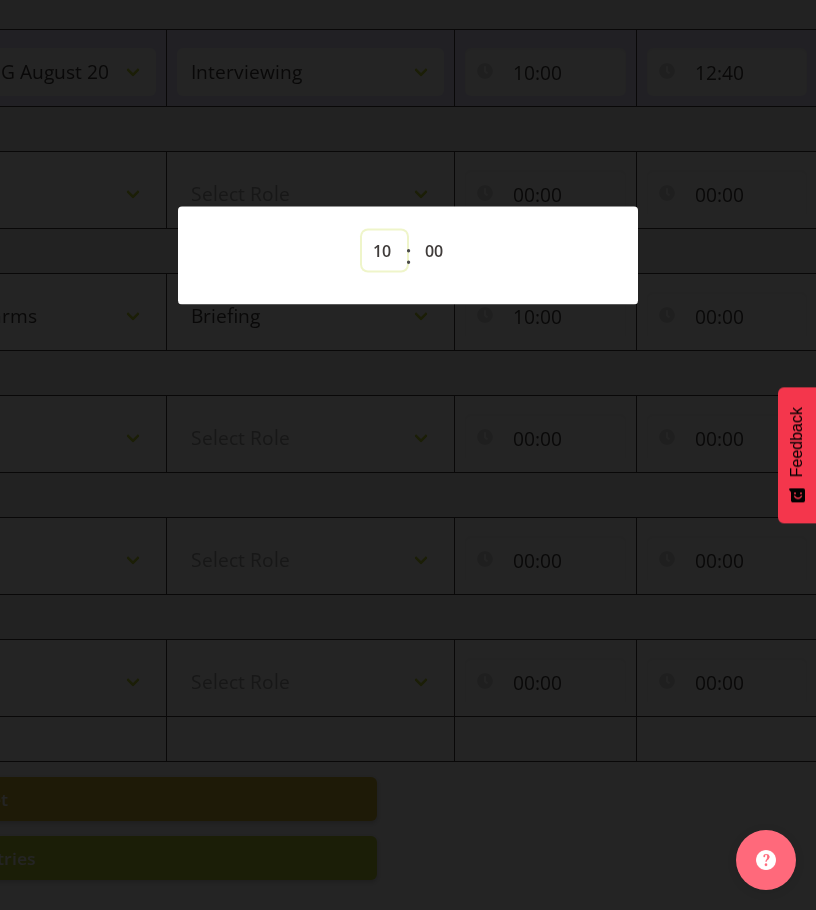 click on "00   01   02   03   04   05   06   07   08   09   10   11   12   13   14   15   16   17   18   19   20   21   22   23" at bounding box center (384, 250) 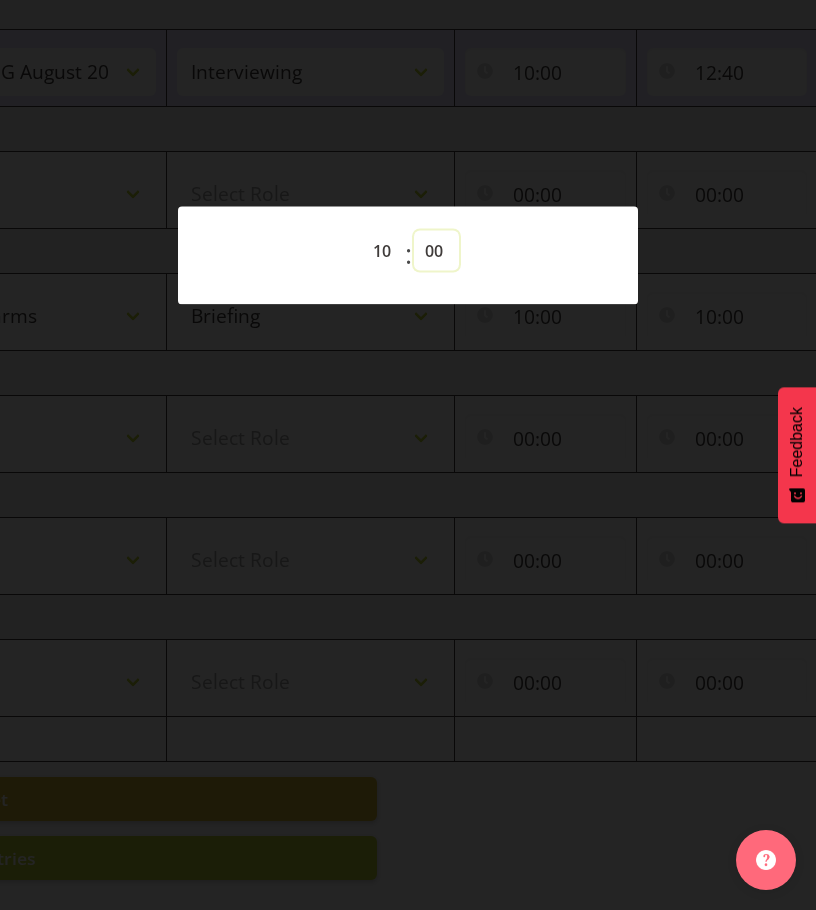 click on "00   01   02   03   04   05   06   07   08   09   10   11   12   13   14   15   16   17   18   19   20   21   22   23   24   25   26   27   28   29   30   31   32   33   34   35   36   37   38   39   40   41   42   43   44   45   46   47   48   49   50   51   52   53   54   55   56   57   58   59" at bounding box center (436, 250) 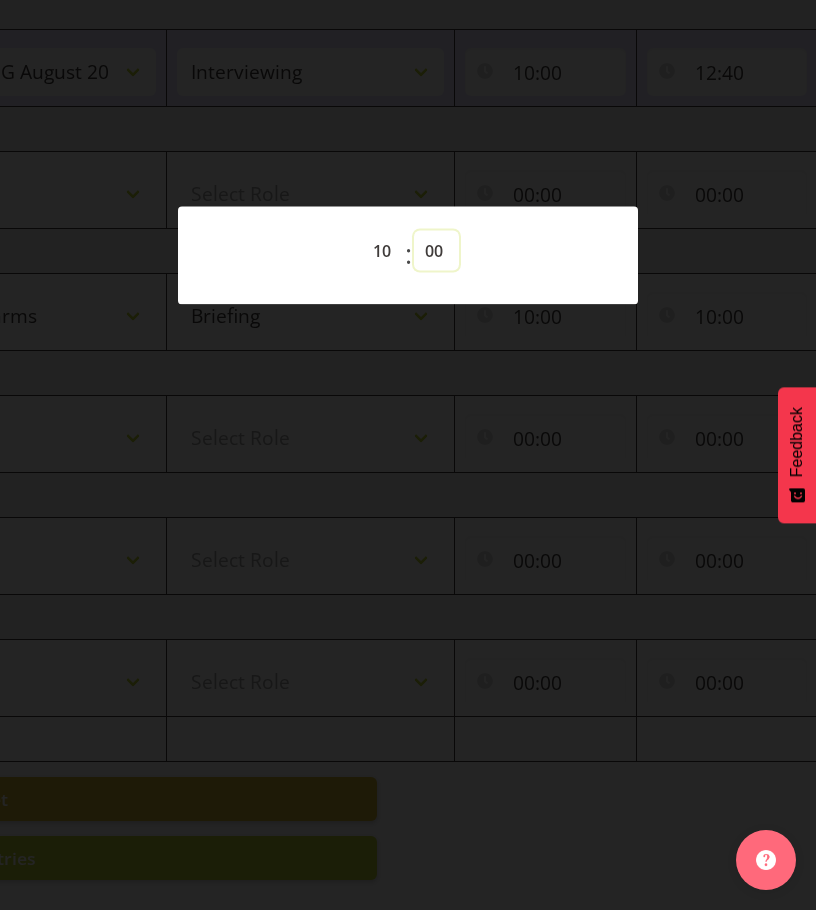 select on "30" 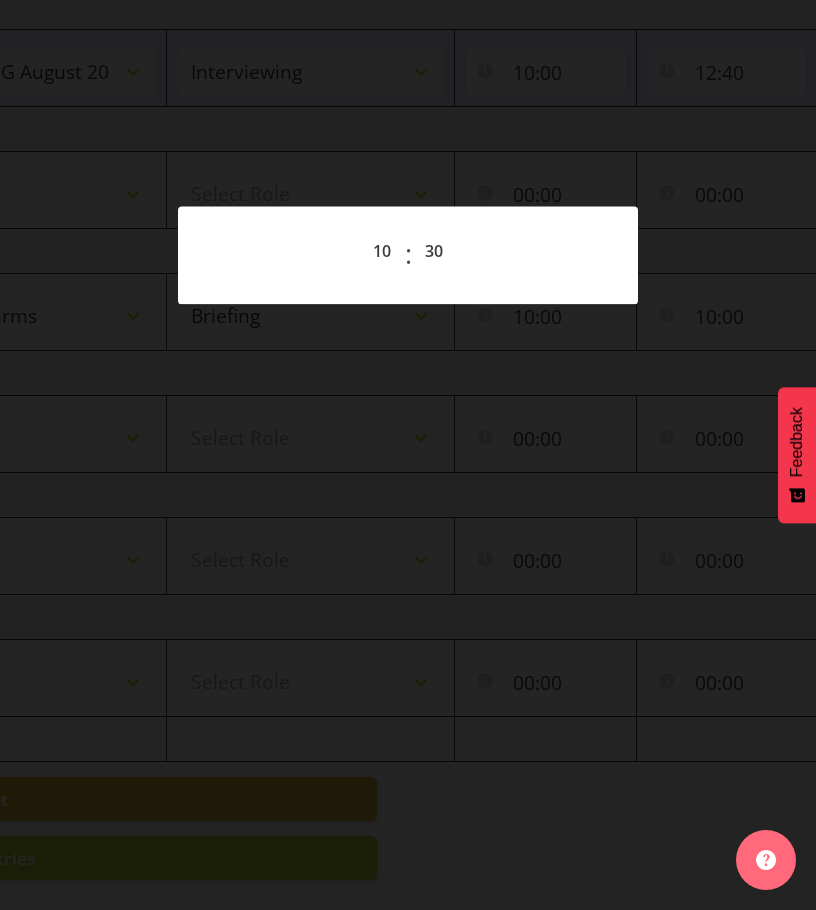 type on "10:30" 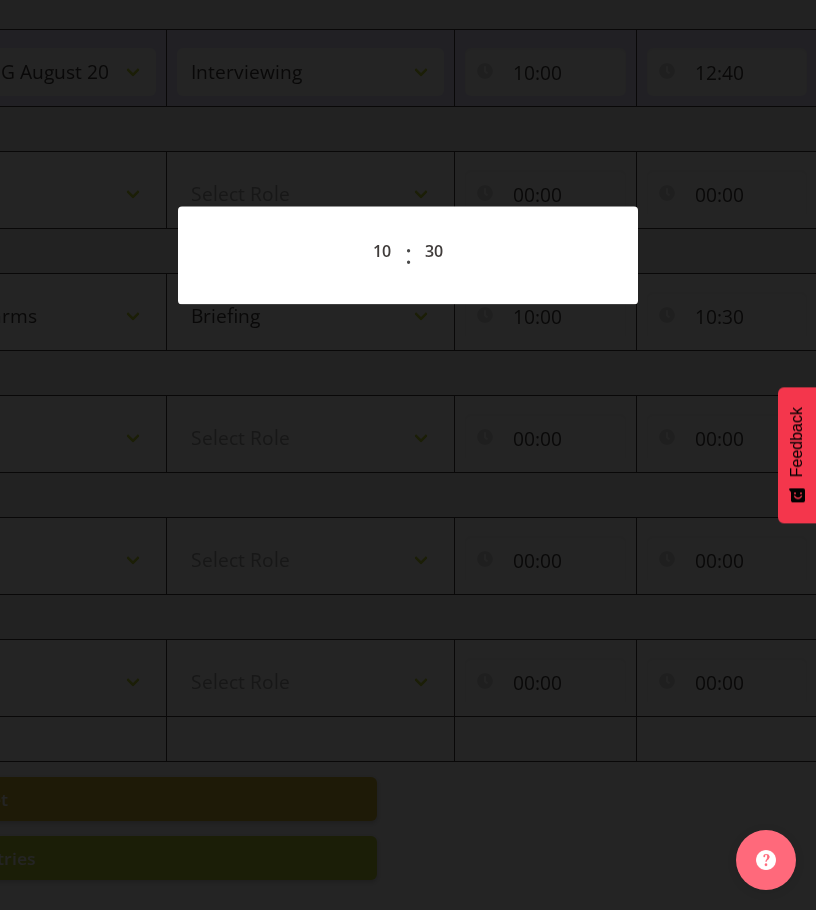 click at bounding box center [408, 455] 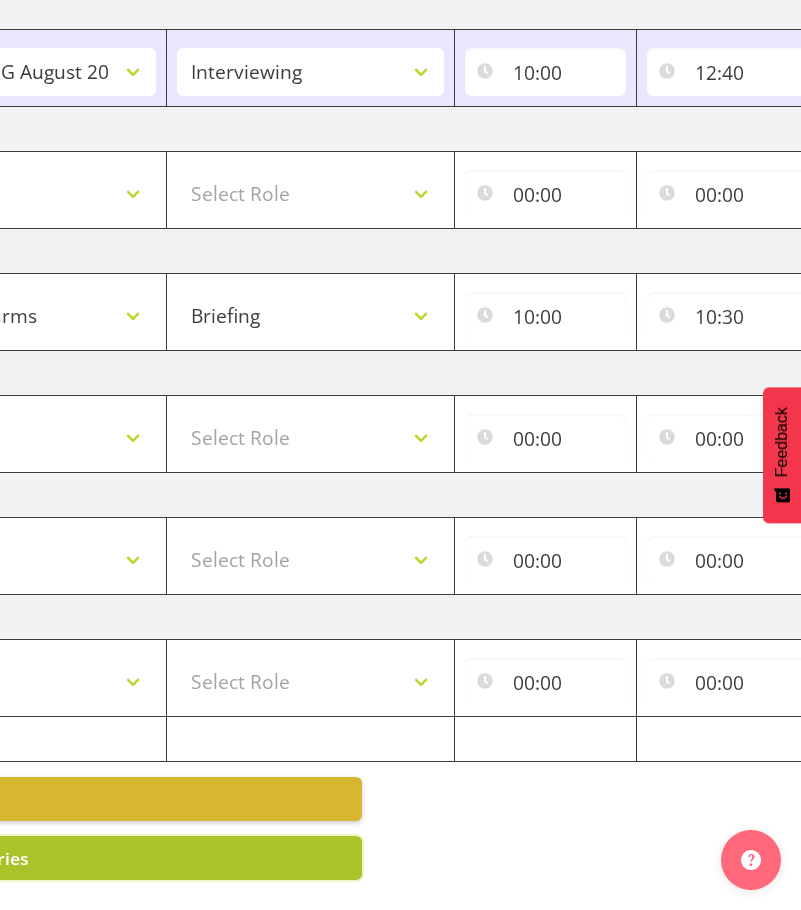 click on "Save
Entries" at bounding box center [-24, 858] 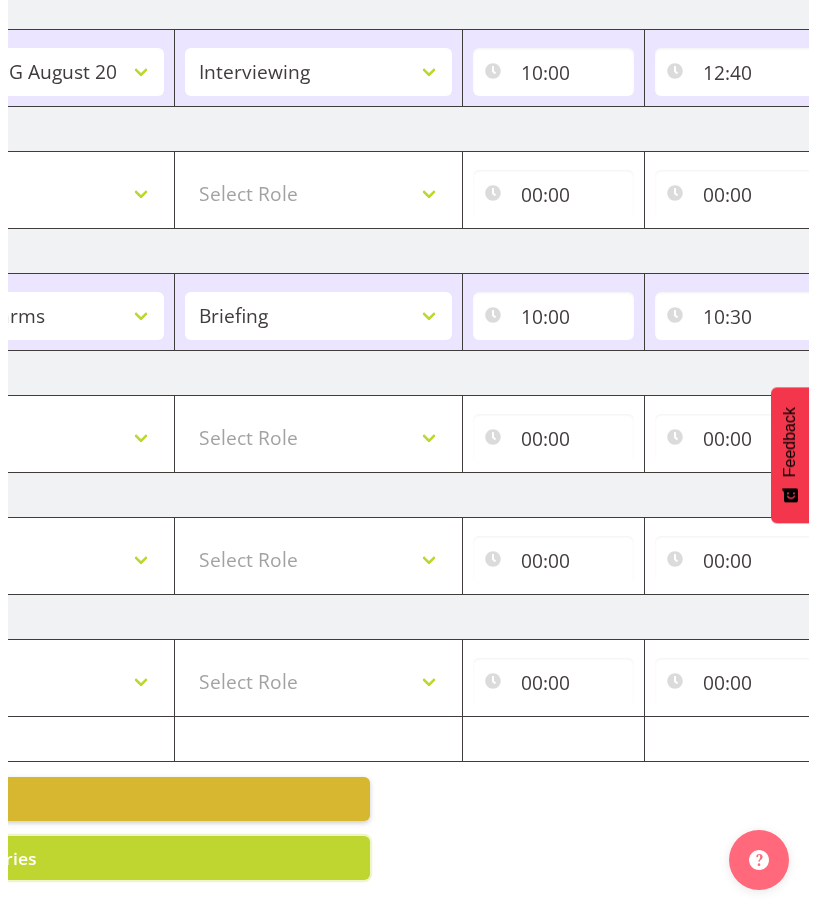 scroll, scrollTop: 0, scrollLeft: 614, axis: horizontal 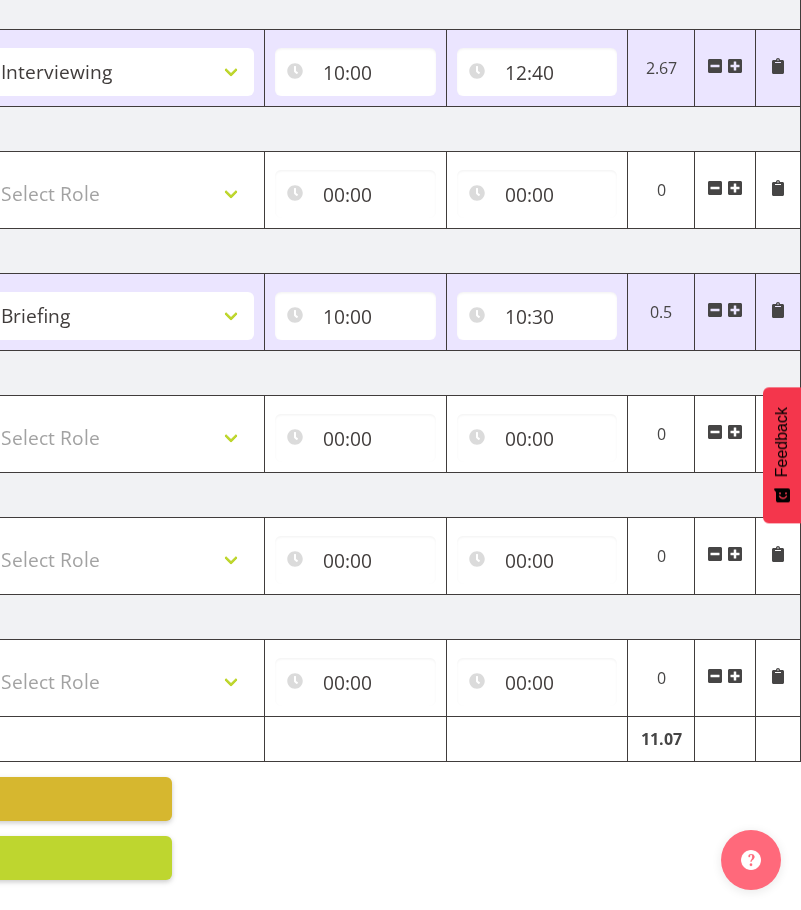 click at bounding box center (735, 310) 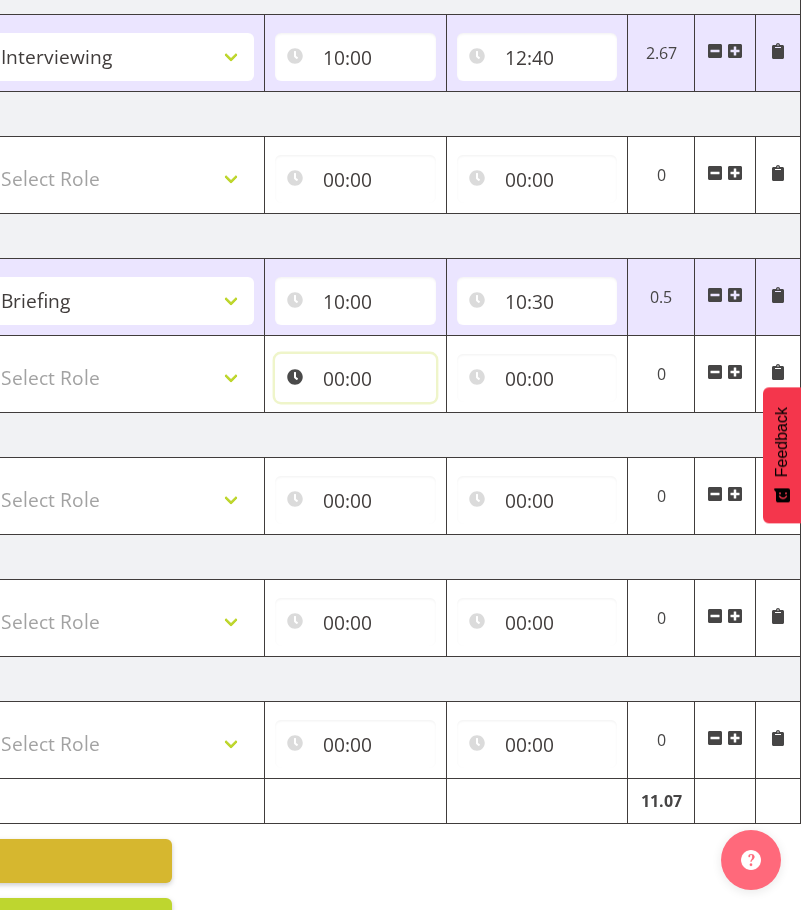 click on "00:00" at bounding box center [355, 378] 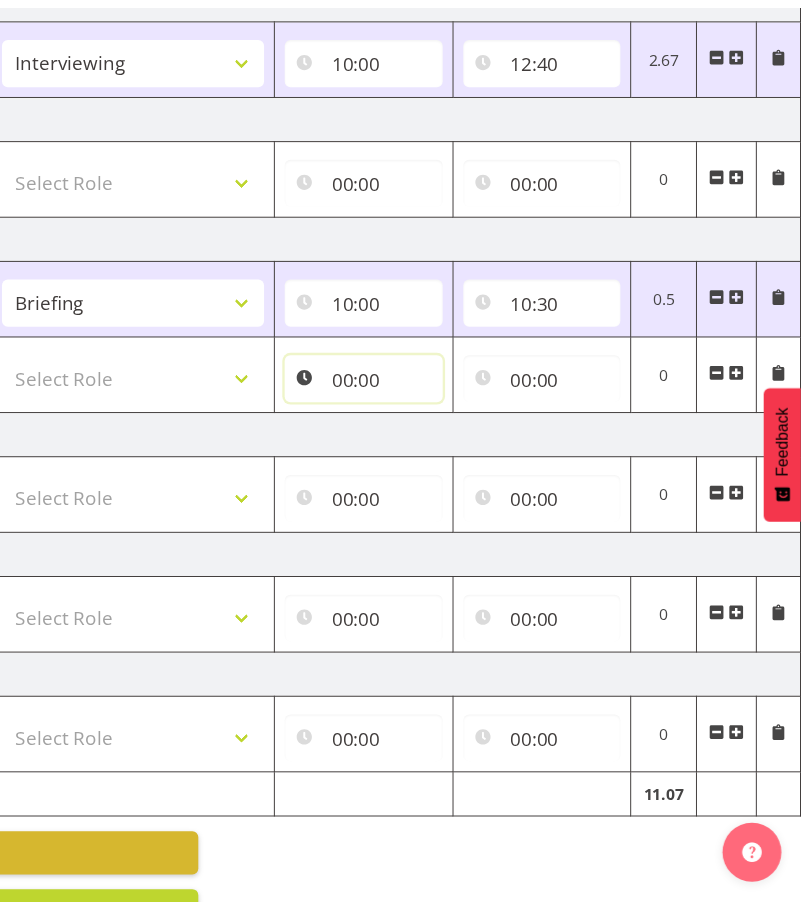 scroll, scrollTop: 0, scrollLeft: 599, axis: horizontal 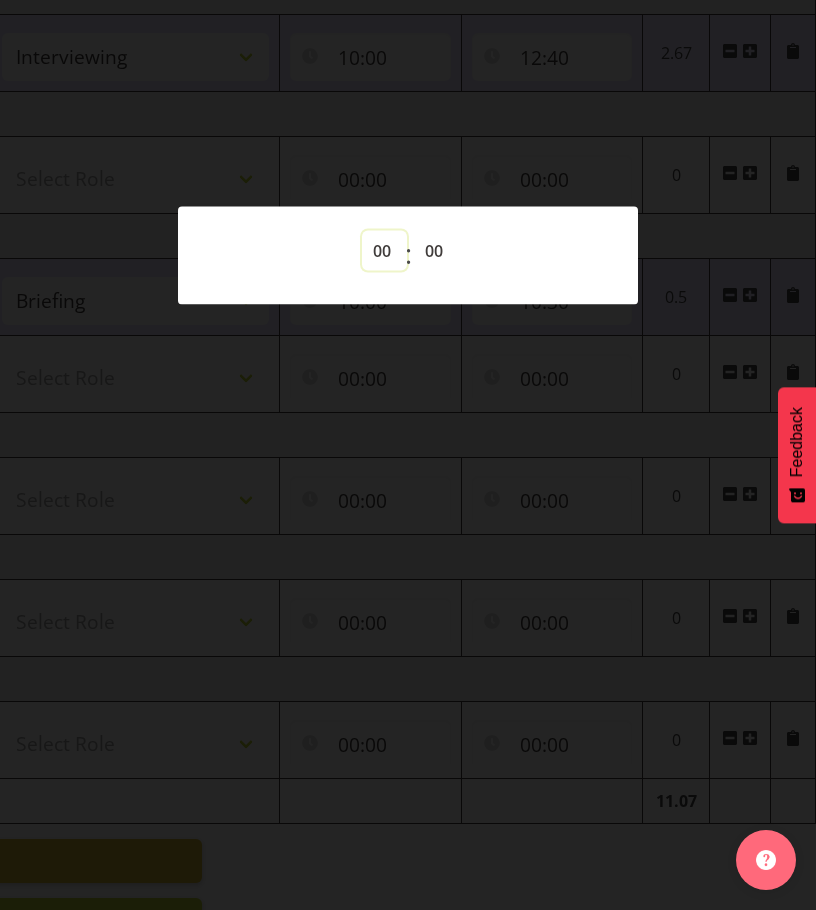 click on "00   01   02   03   04   05   06   07   08   09   10   11   12   13   14   15   16   17   18   19   20   21   22   23" at bounding box center [384, 250] 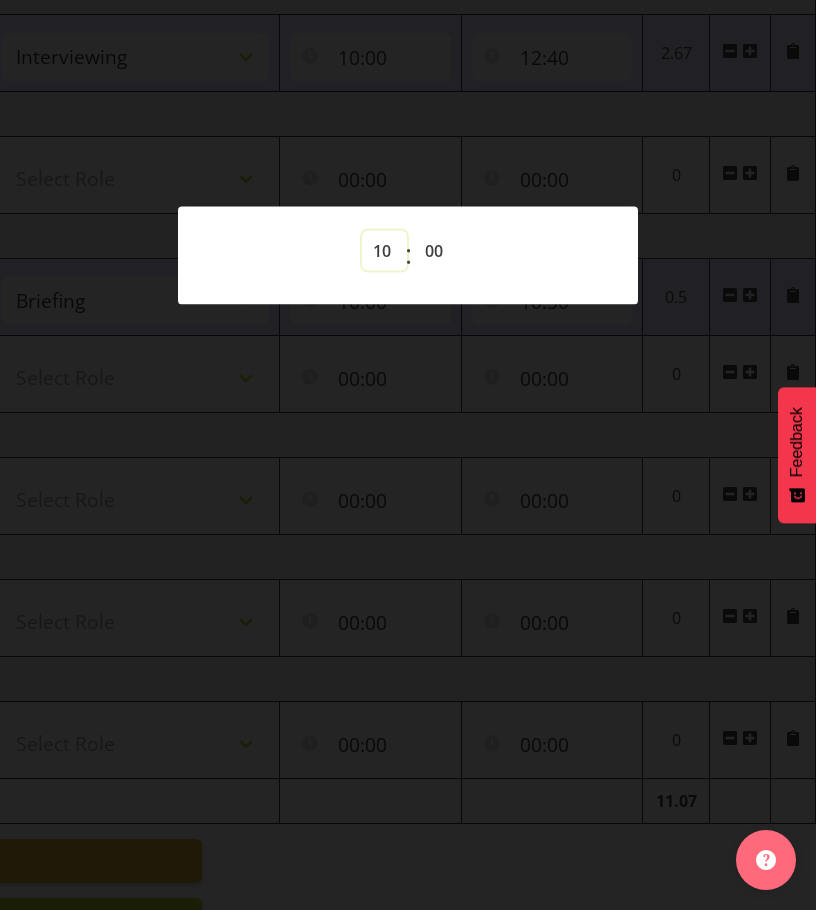 click on "00   01   02   03   04   05   06   07   08   09   10   11   12   13   14   15   16   17   18   19   20   21   22   23" at bounding box center [384, 250] 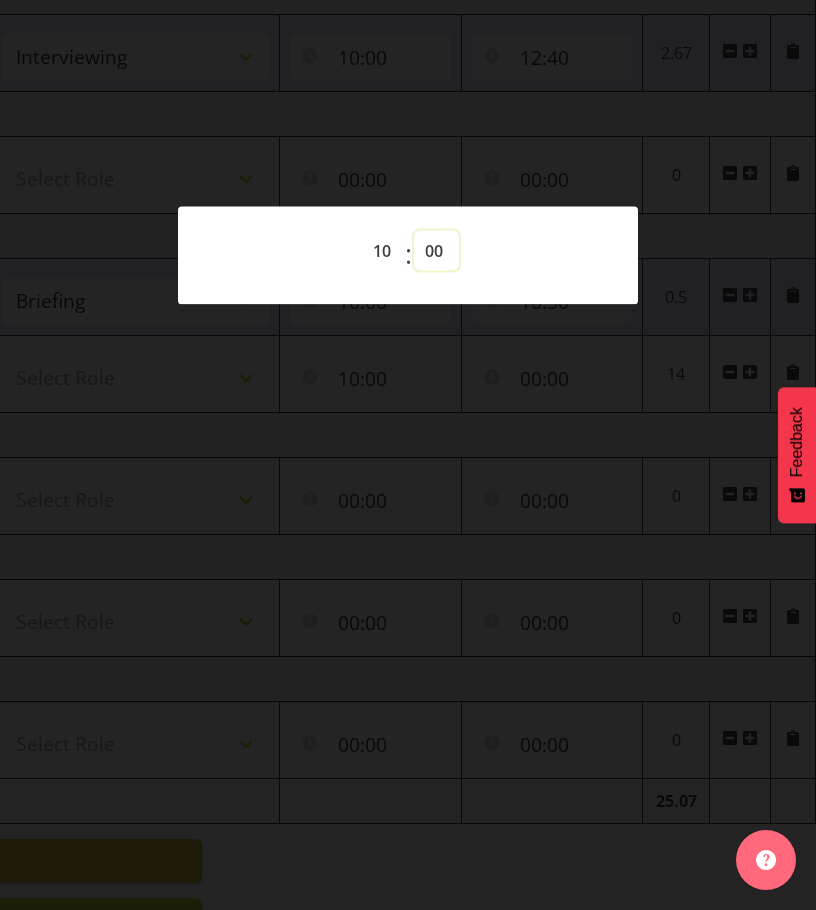click on "00   01   02   03   04   05   06   07   08   09   10   11   12   13   14   15   16   17   18   19   20   21   22   23   24   25   26   27   28   29   30   31   32   33   34   35   36   37   38   39   40   41   42   43   44   45   46   47   48   49   50   51   52   53   54   55   56   57   58   59" at bounding box center (436, 250) 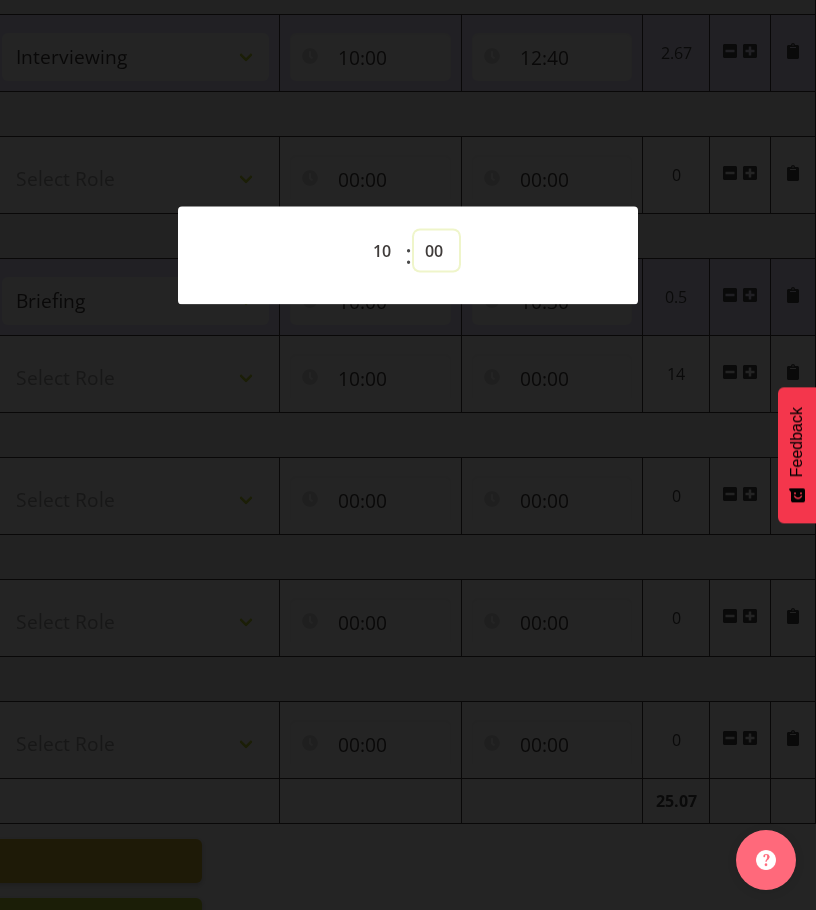 select on "30" 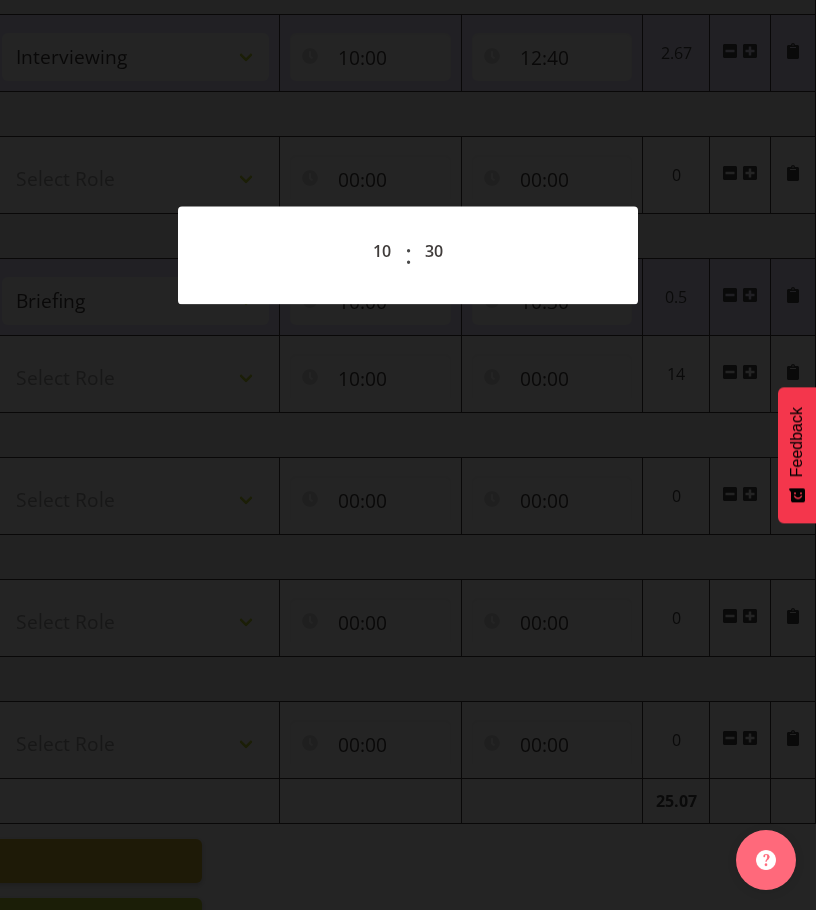 type on "10:30" 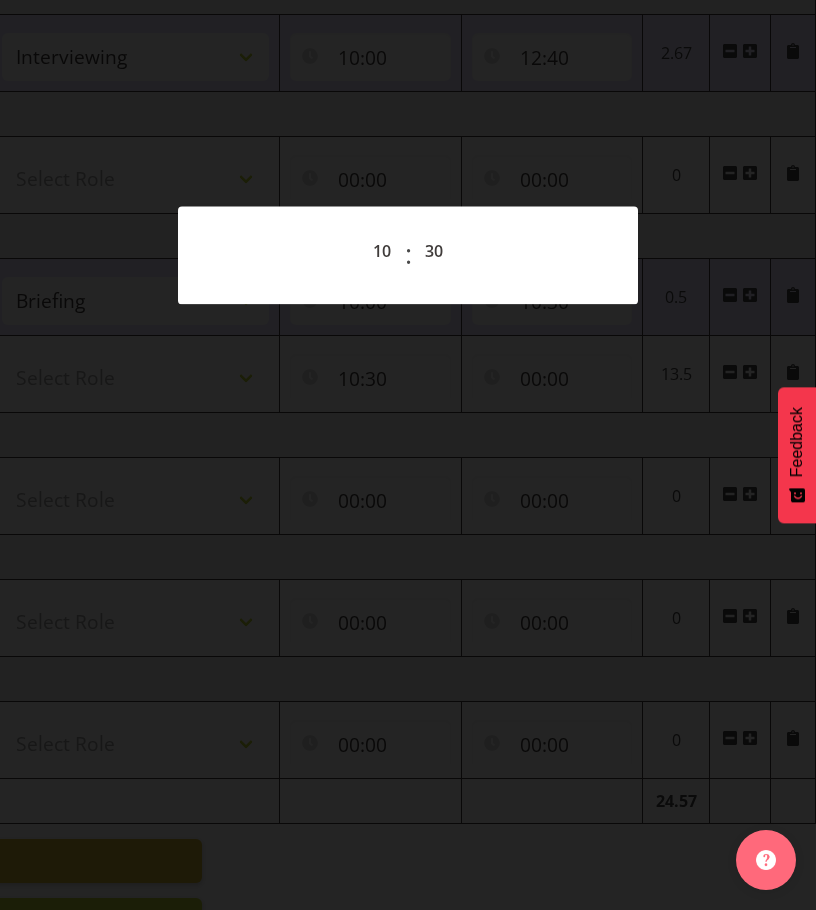 click at bounding box center [408, 455] 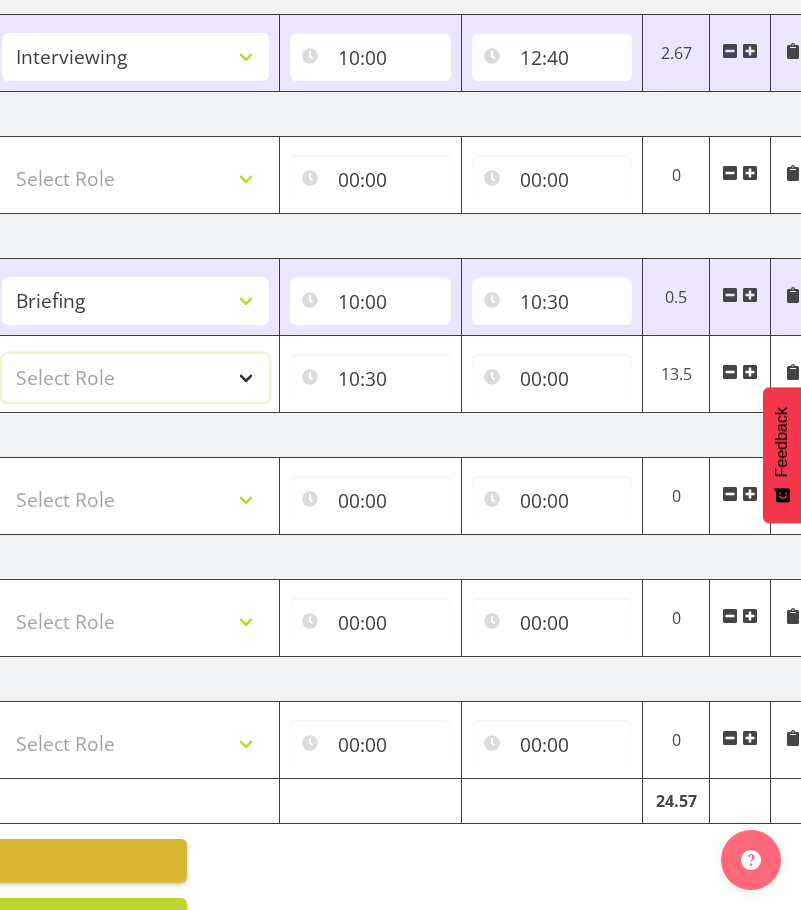 click on "Select Role  Briefing Interviewing" at bounding box center [135, 378] 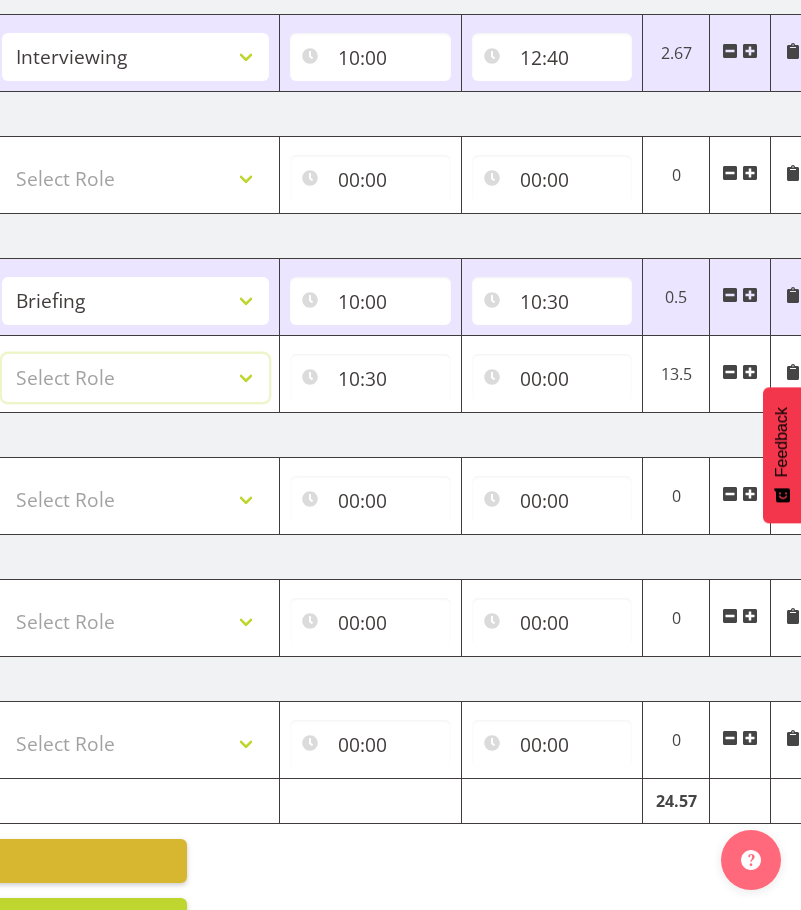 select on "47" 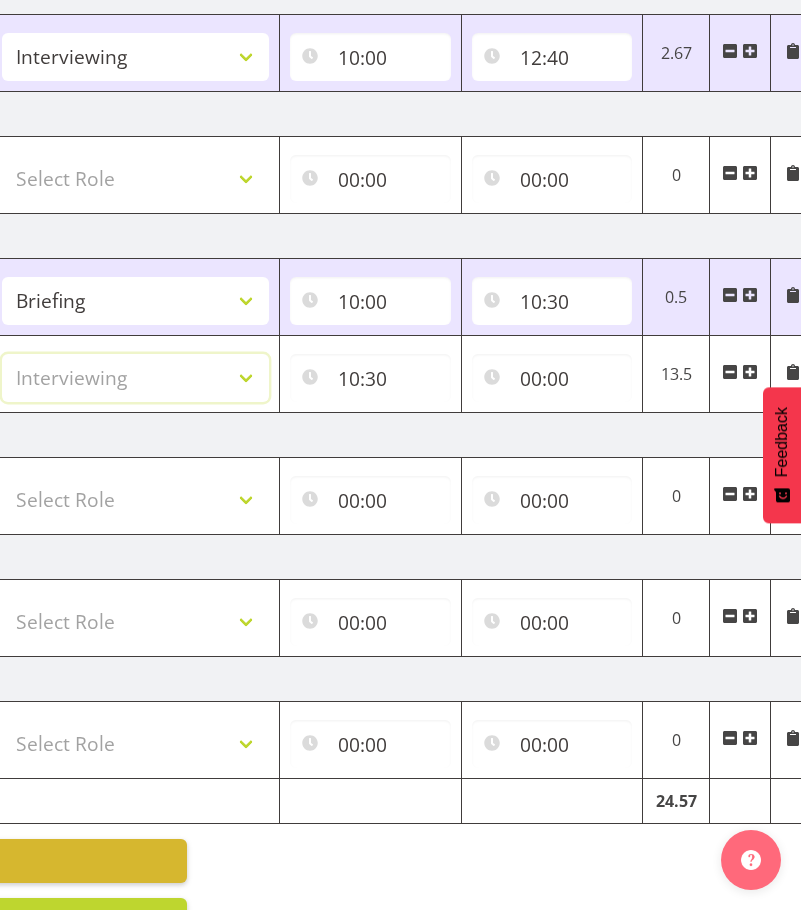 click on "Select Role  Briefing Interviewing" at bounding box center [135, 378] 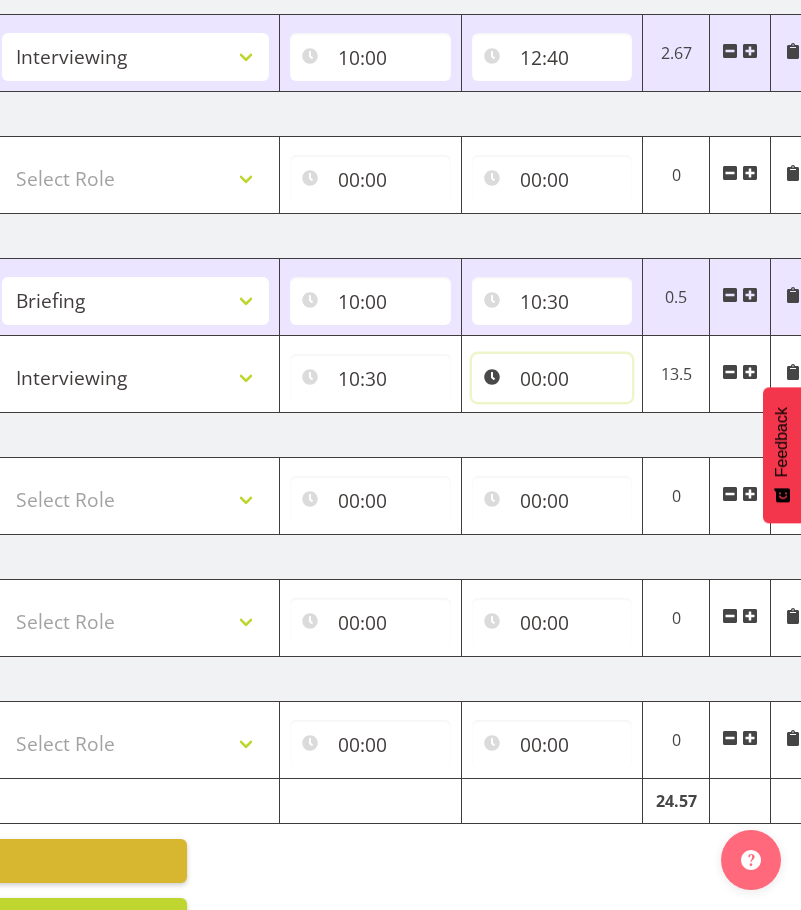 click on "00:00" at bounding box center (552, 378) 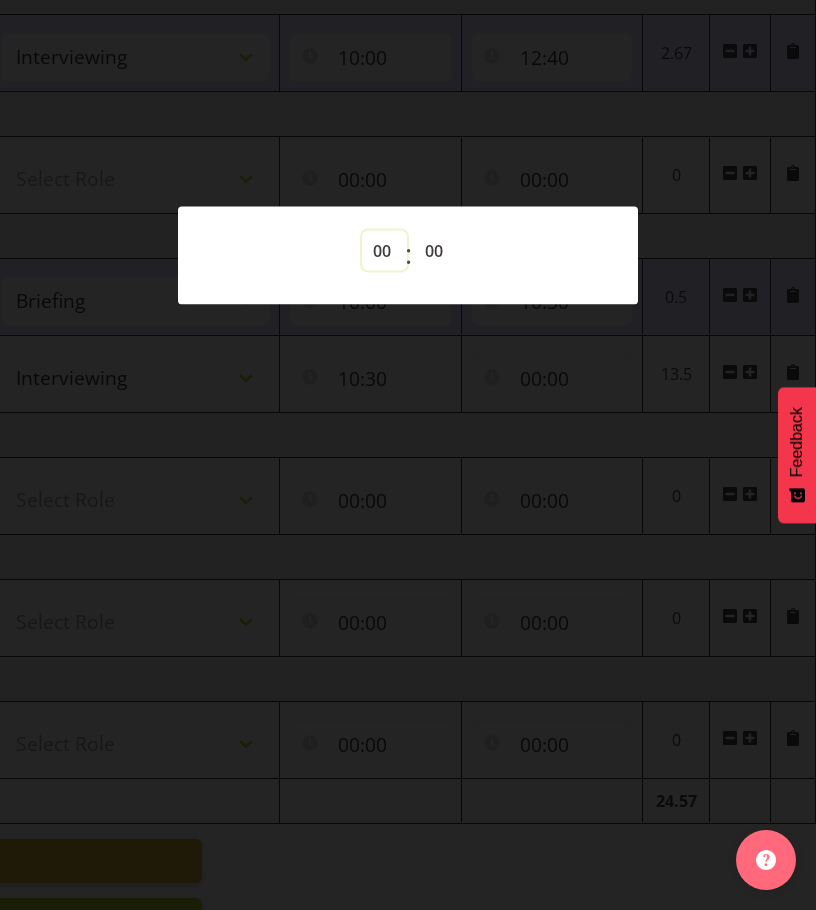 click on "00   01   02   03   04   05   06   07   08   09   10   11   12   13   14   15   16   17   18   19   20   21   22   23" at bounding box center (384, 250) 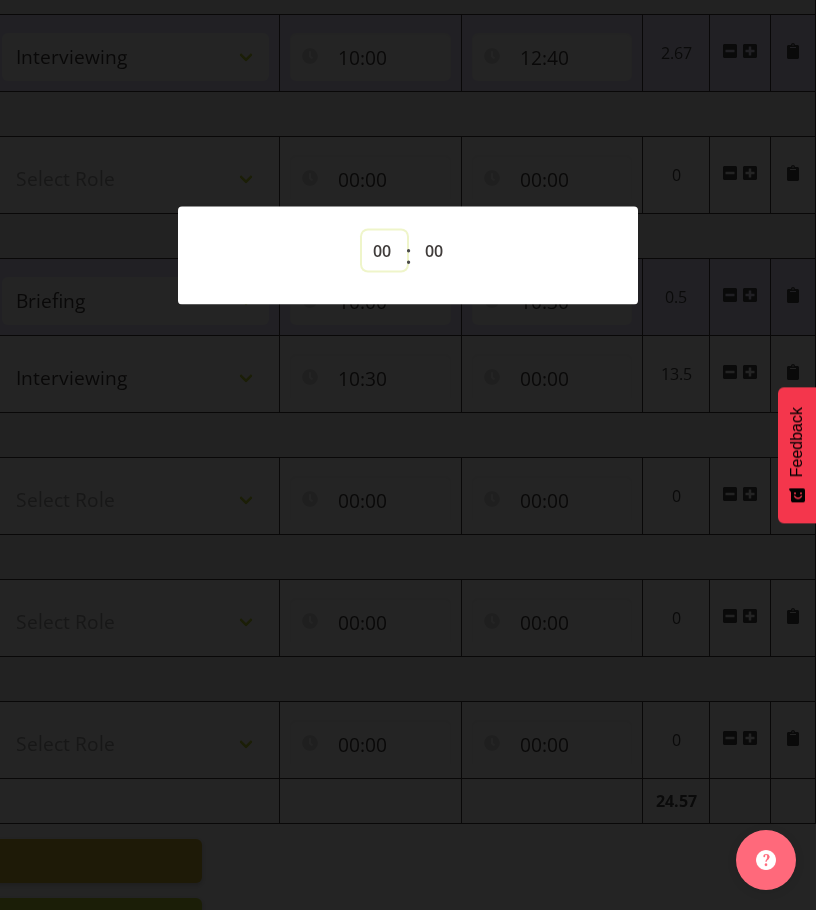 select on "14" 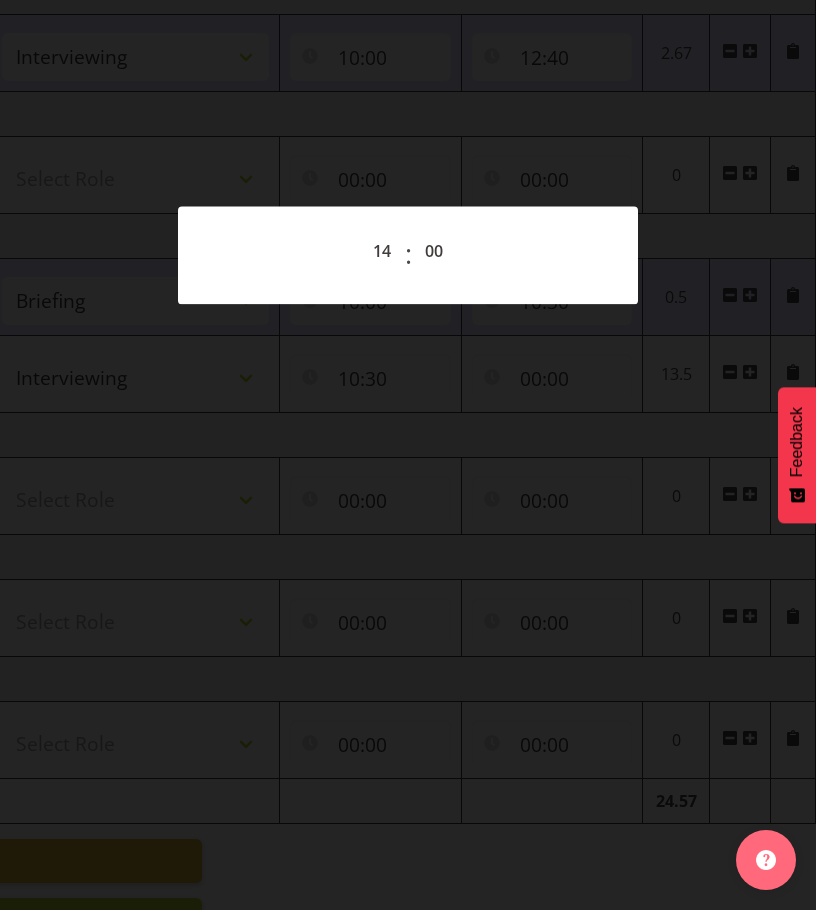 click at bounding box center [408, 455] 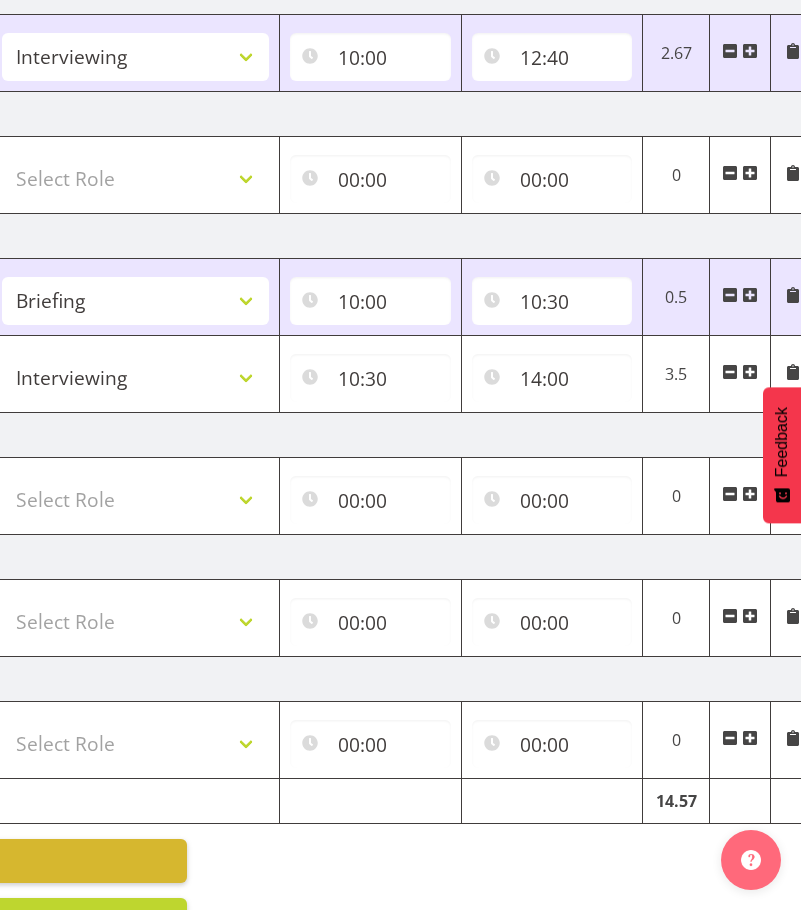 scroll, scrollTop: 695, scrollLeft: 0, axis: vertical 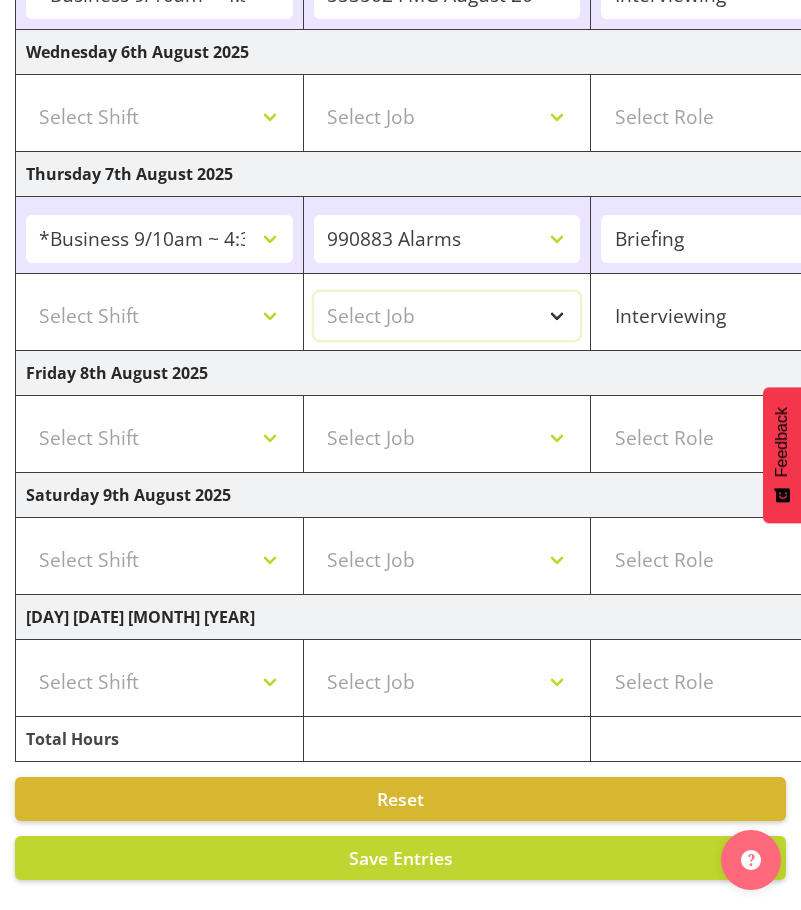 click on "Select Job  550060 IF Admin 553500 BFM Jul - Sep 2025 553502 FMG August 2024 990000 General 990821 Goldrush 2024 990846 Toka Tu Ake 2025 990855 FENZ 990878 CMI Q3 2025 990883 Alarms 990888 Rambo Aug 2025 990890 Mobtest 2025 New 999996 Training 999997 Recruitment & Training 999999 DT" at bounding box center [447, 316] 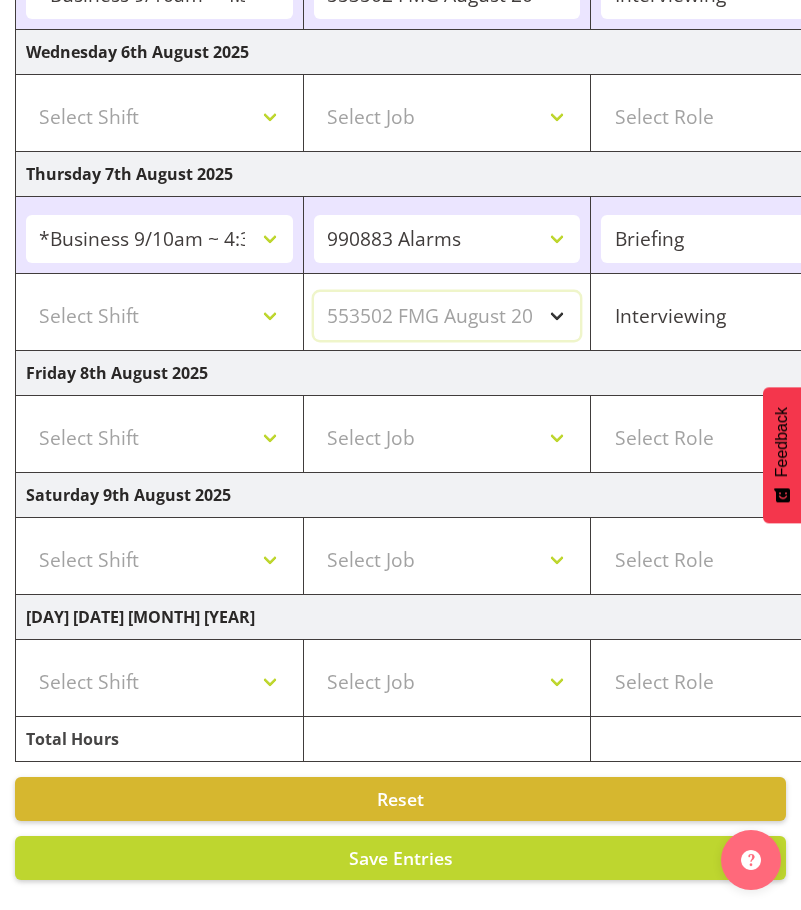 click on "Select Job  550060 IF Admin 553500 BFM Jul - Sep 2025 553502 FMG August 2024 990000 General 990821 Goldrush 2024 990846 Toka Tu Ake 2025 990855 FENZ 990878 CMI Q3 2025 990883 Alarms 990888 Rambo Aug 2025 990890 Mobtest 2025 New 999996 Training 999997 Recruitment & Training 999999 DT" at bounding box center (447, 316) 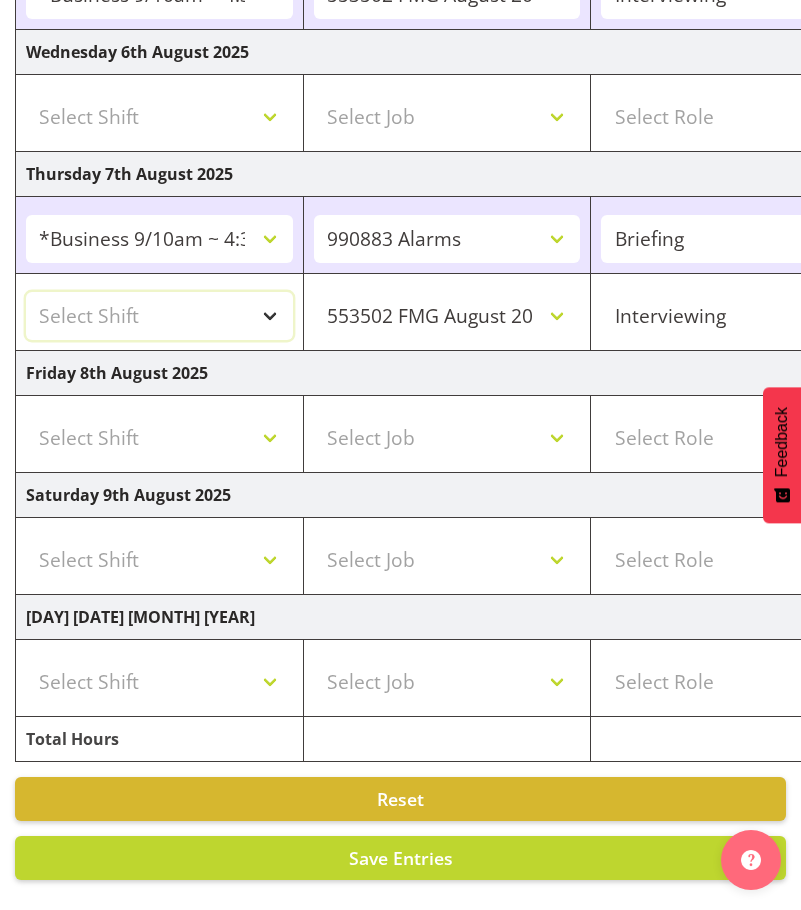 click on "Select Shift  !!Weekend Residential    (Roster IT Shift Label) *Business  9/10am ~ 4:30pm *Business Supervisor *Evening Residential Shift 5-9pm *RP Track  C *RP Track C Weekend *RP Weekly/Monthly Tracks *Supervisor Call Centre *Supervisor Evening *Supervisors & Call Centre Weekend Business 2pm~4:30pm FENZ FENZ Weekend RAMBO Weekend Rambo Test WP Aust briefing/training World Poll Aust  W2 6:30pm~10:30pm World Poll Aust Late 9p~10:30p World Poll Aust Wkend World Poll NZ Briefing/Training Weekend World Poll NZ Training & Briefing/Mocks World Poll Pilot Aust 9:00~10:30pm" at bounding box center (159, 316) 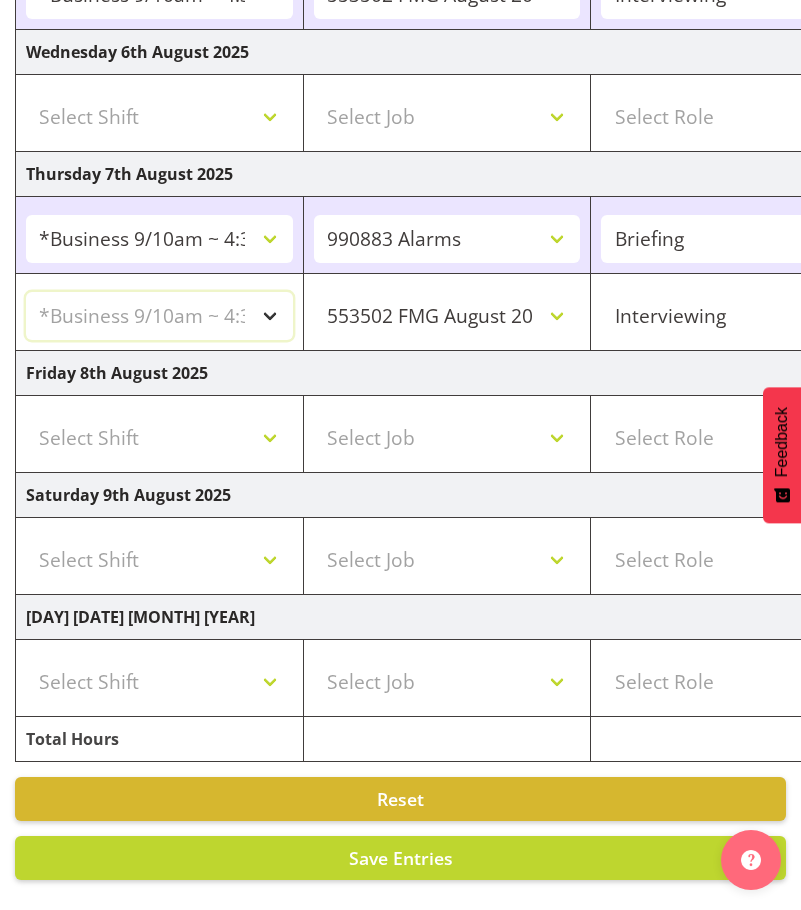 click on "Select Shift  !!Weekend Residential    (Roster IT Shift Label) *Business  9/10am ~ 4:30pm *Business Supervisor *Evening Residential Shift 5-9pm *RP Track  C *RP Track C Weekend *RP Weekly/Monthly Tracks *Supervisor Call Centre *Supervisor Evening *Supervisors & Call Centre Weekend Business 2pm~4:30pm FENZ FENZ Weekend RAMBO Weekend Rambo Test WP Aust briefing/training World Poll Aust  W2 6:30pm~10:30pm World Poll Aust Late 9p~10:30p World Poll Aust Wkend World Poll NZ Briefing/Training Weekend World Poll NZ Training & Briefing/Mocks World Poll Pilot Aust 9:00~10:30pm" at bounding box center (159, 316) 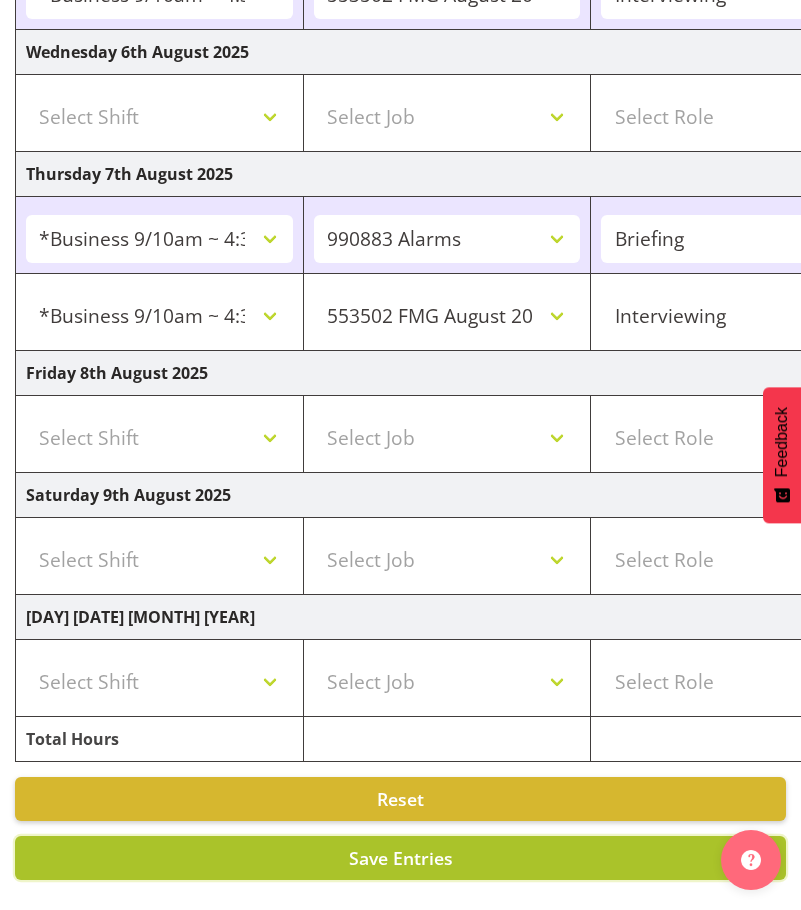 click on "Save
Entries" at bounding box center (401, 858) 